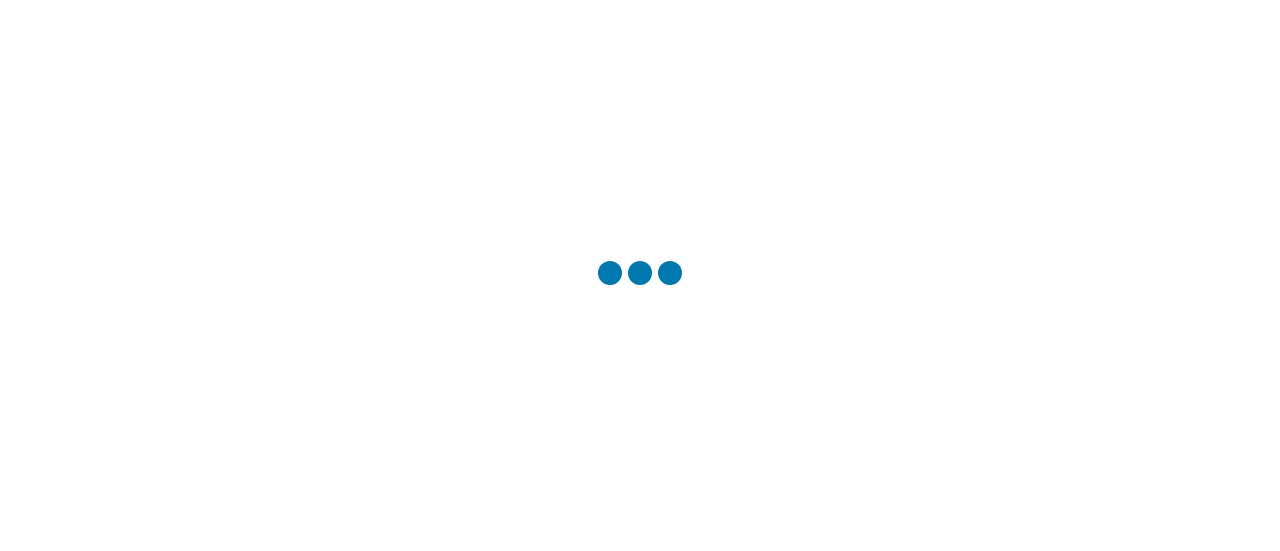 scroll, scrollTop: 0, scrollLeft: 0, axis: both 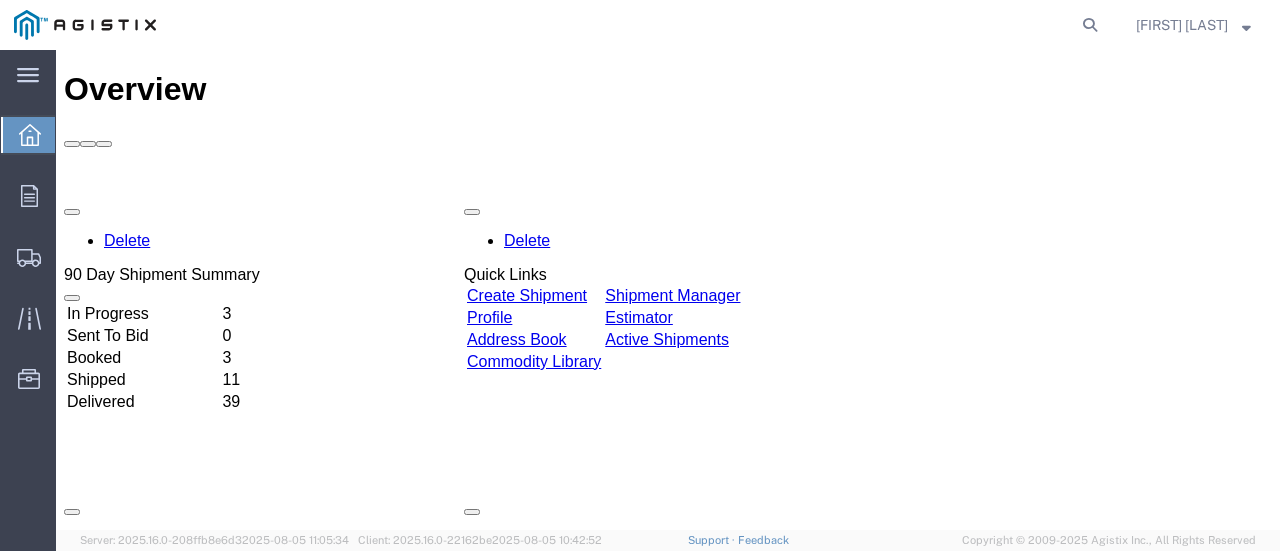click on "Create Shipment" at bounding box center [527, 295] 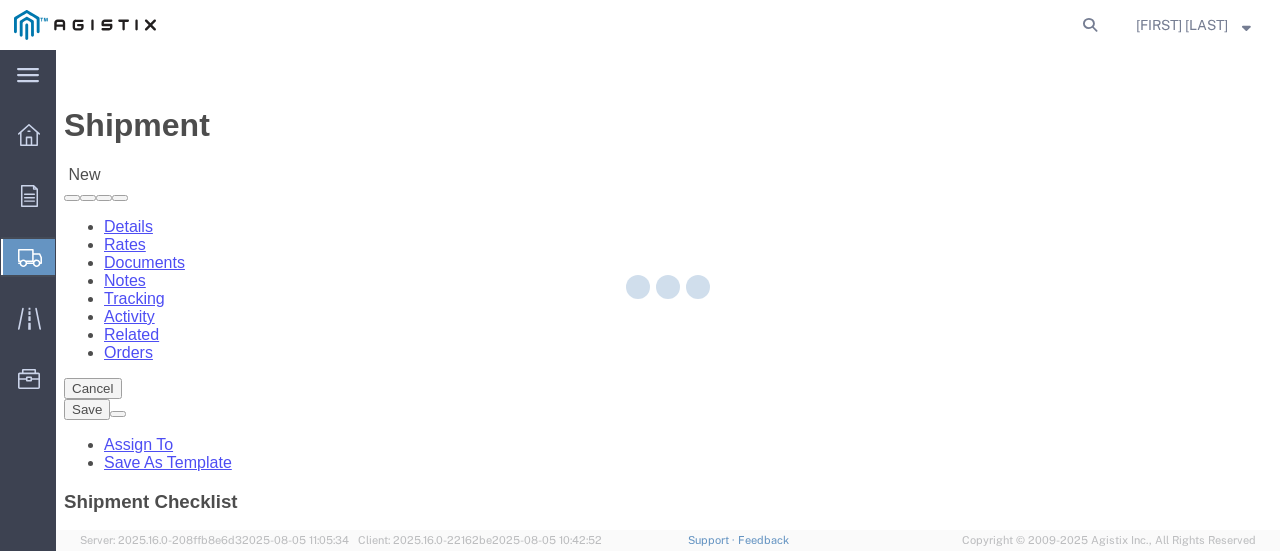 select 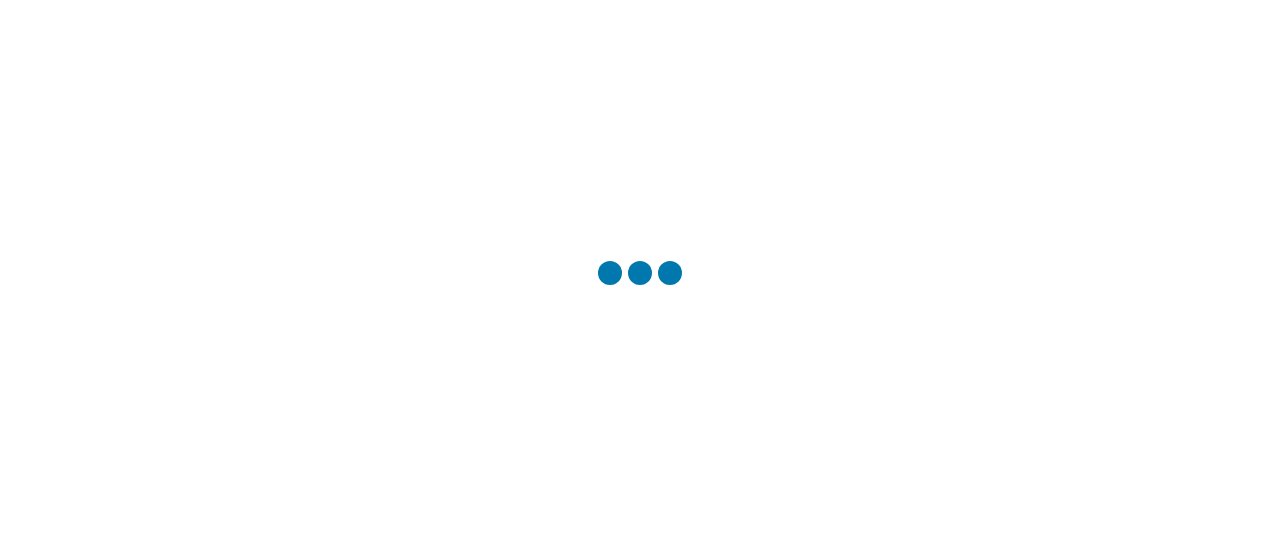 scroll, scrollTop: 0, scrollLeft: 0, axis: both 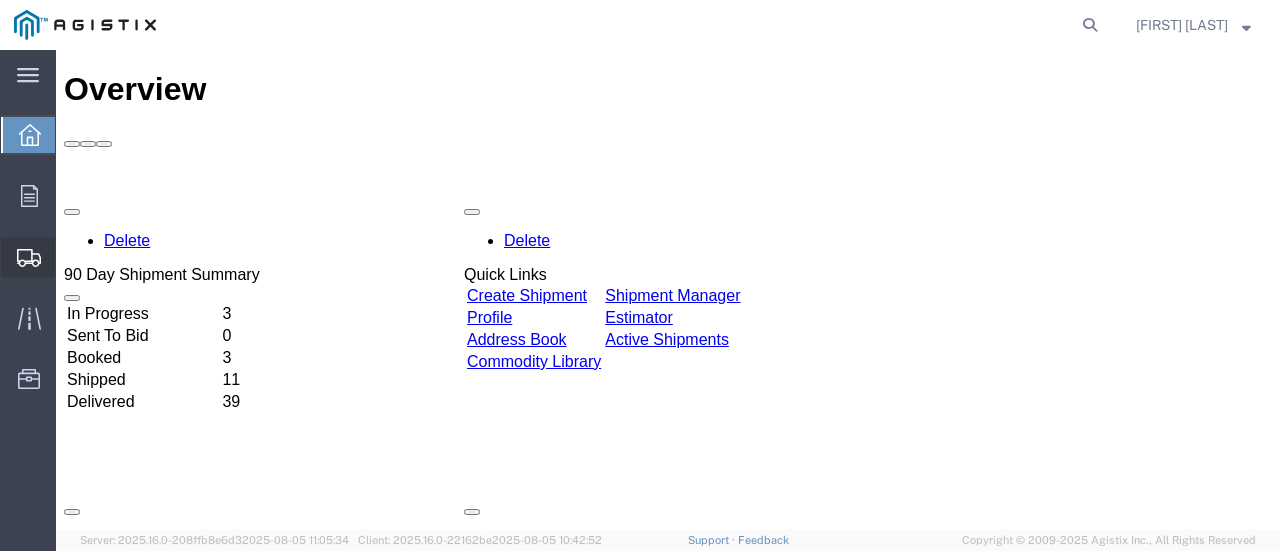click on "Create Shipment" 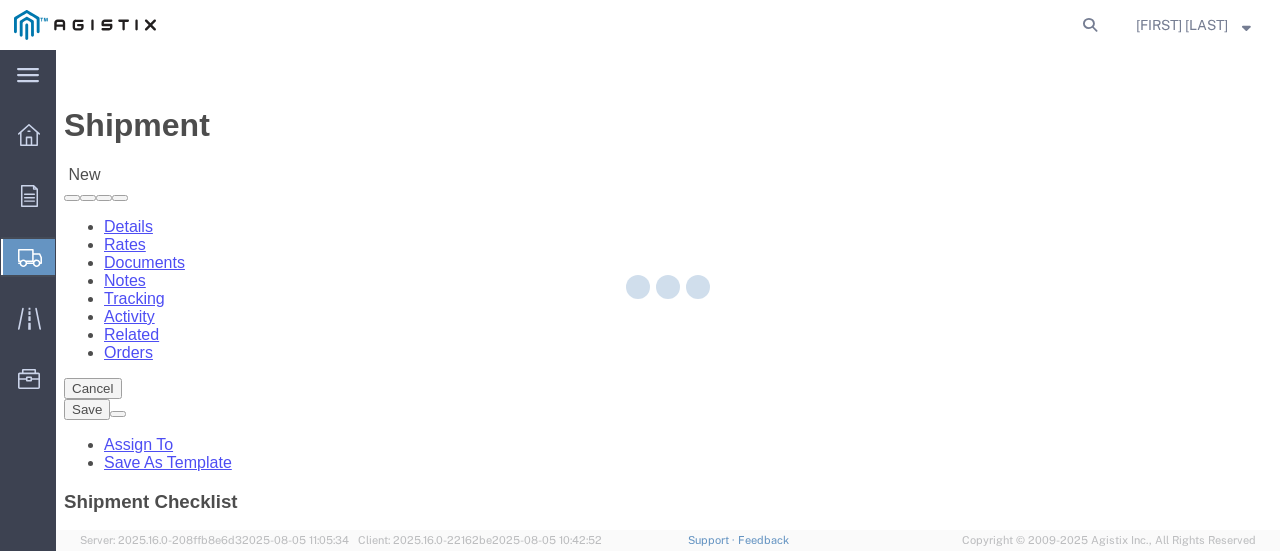 select 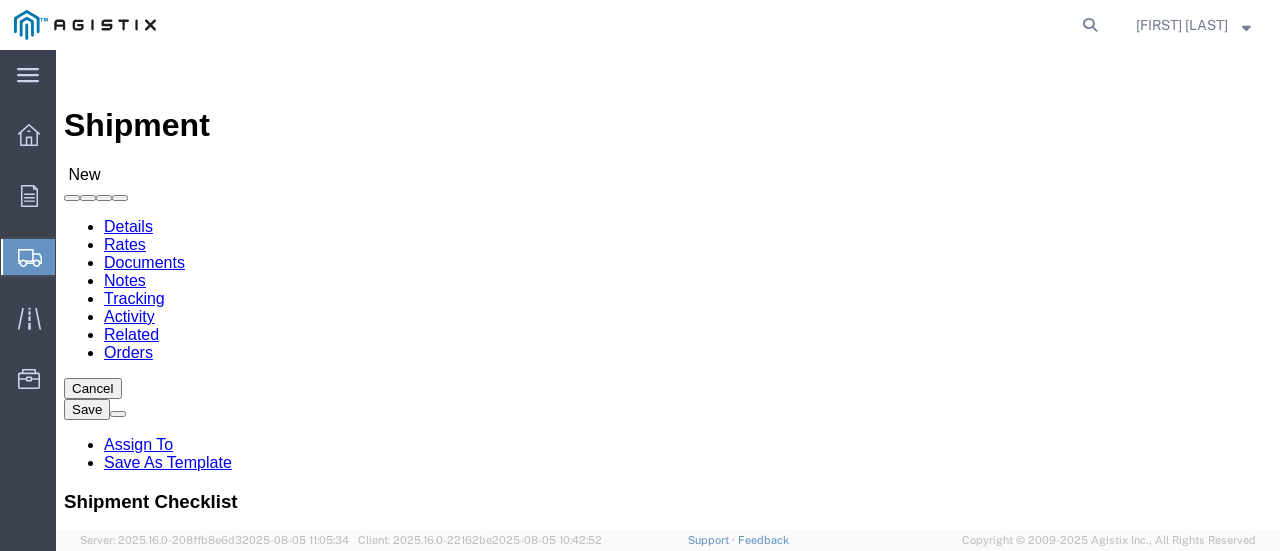 click on "Select ABB Inc PG&E" 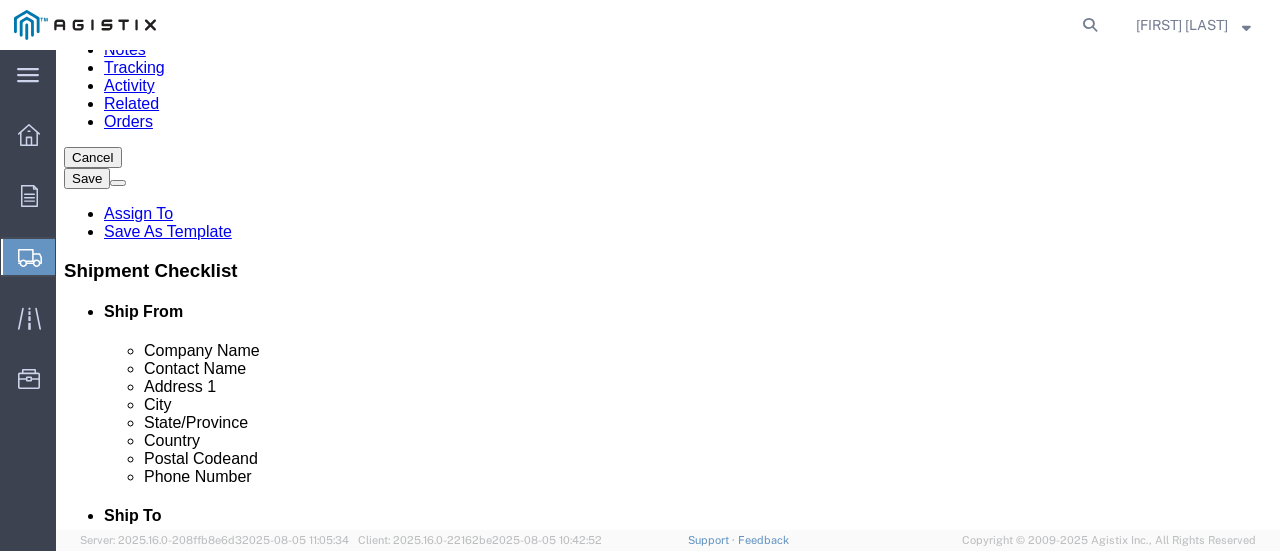 scroll, scrollTop: 200, scrollLeft: 0, axis: vertical 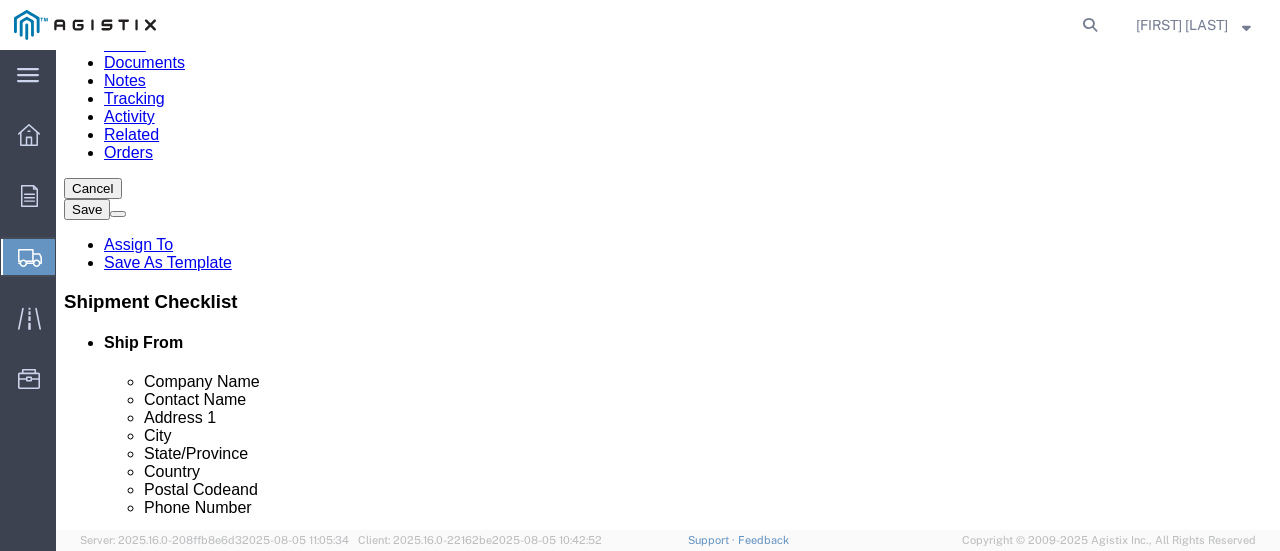 click 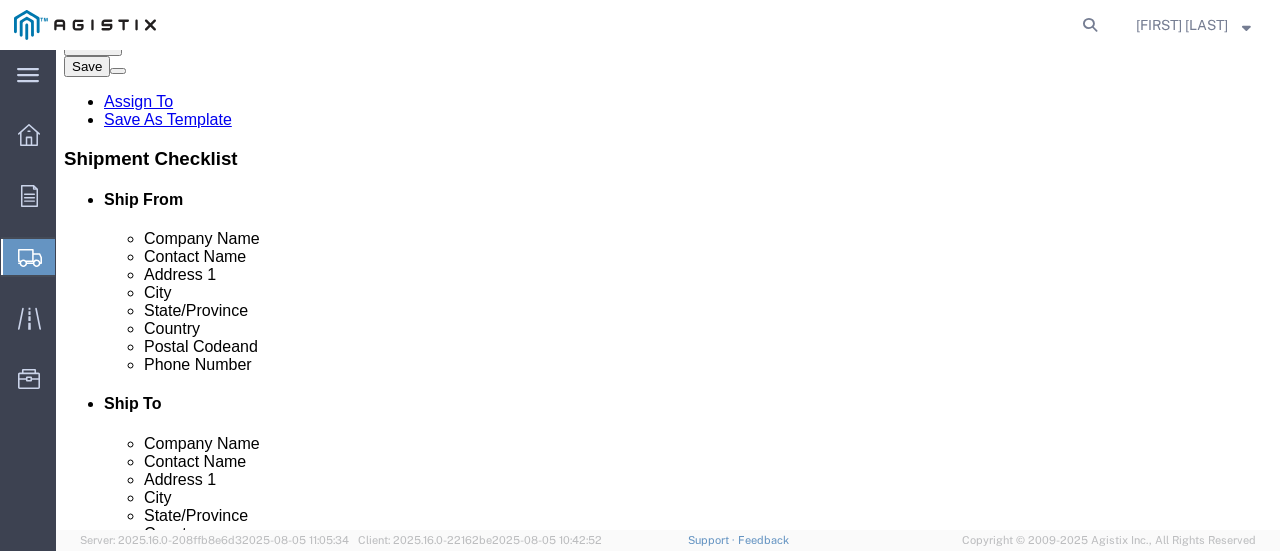 scroll, scrollTop: 300, scrollLeft: 0, axis: vertical 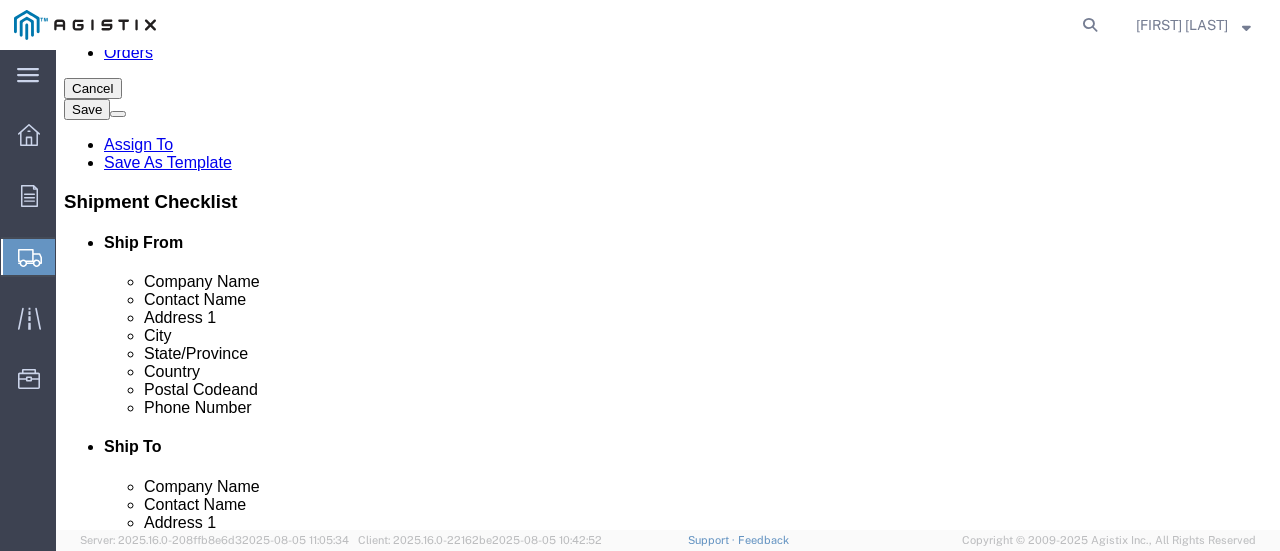 type on "ODW Logistics" 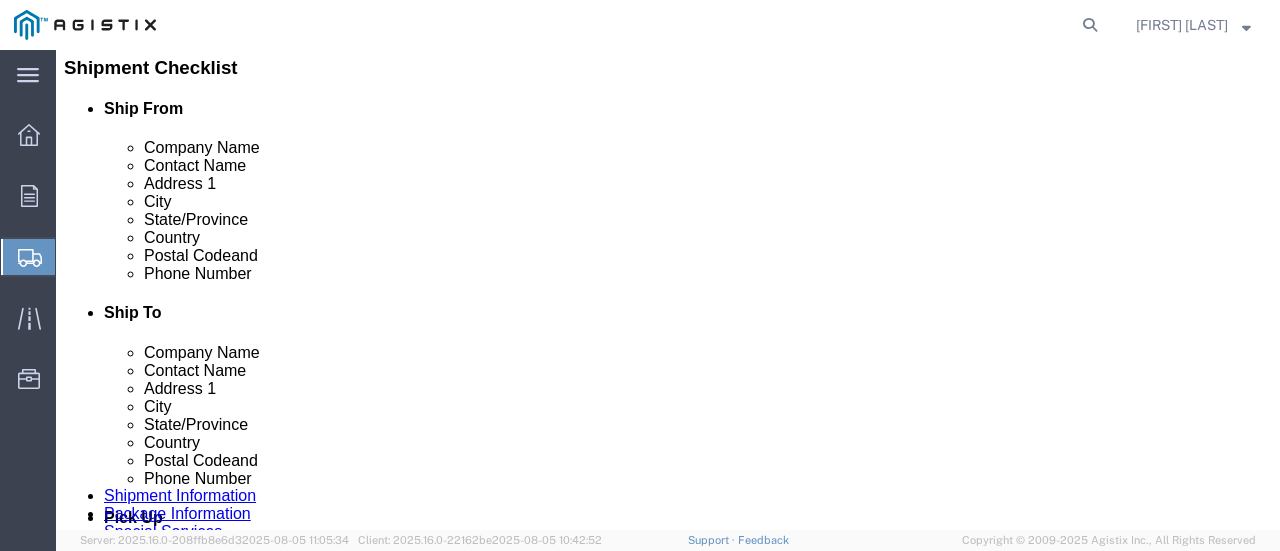 scroll, scrollTop: 400, scrollLeft: 0, axis: vertical 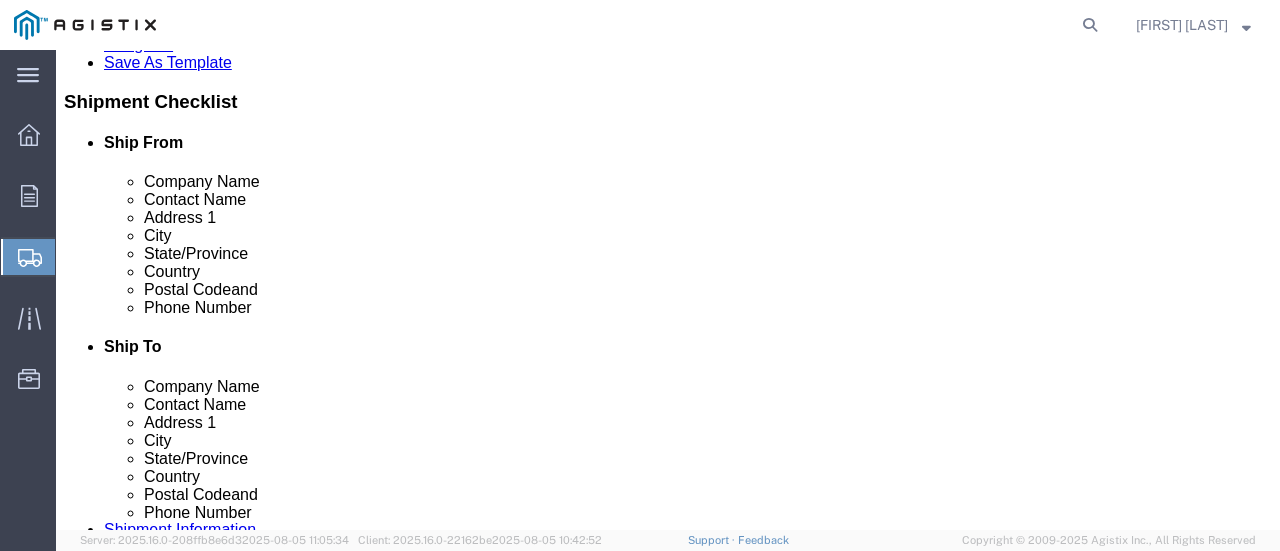 type on "Columbus" 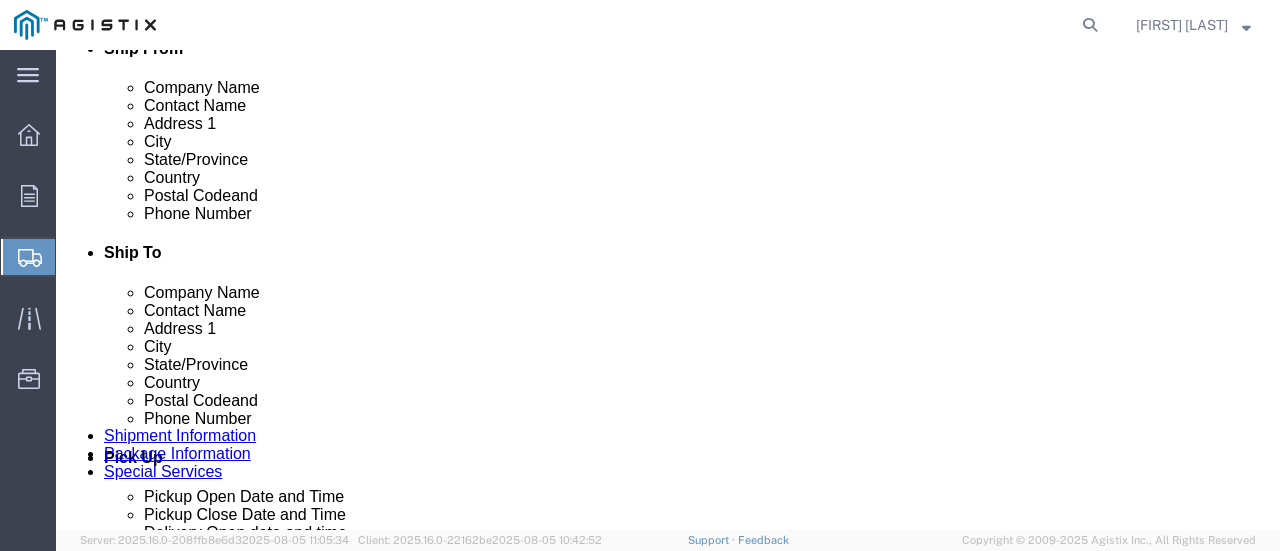 scroll, scrollTop: 600, scrollLeft: 0, axis: vertical 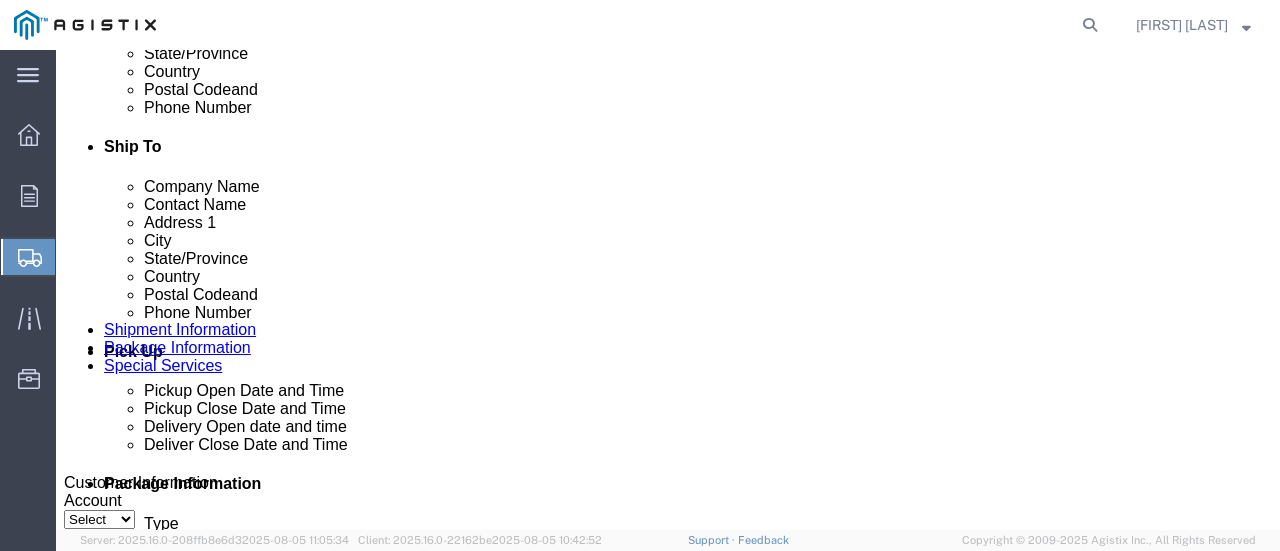 type on "[POSTAL_CODE]" 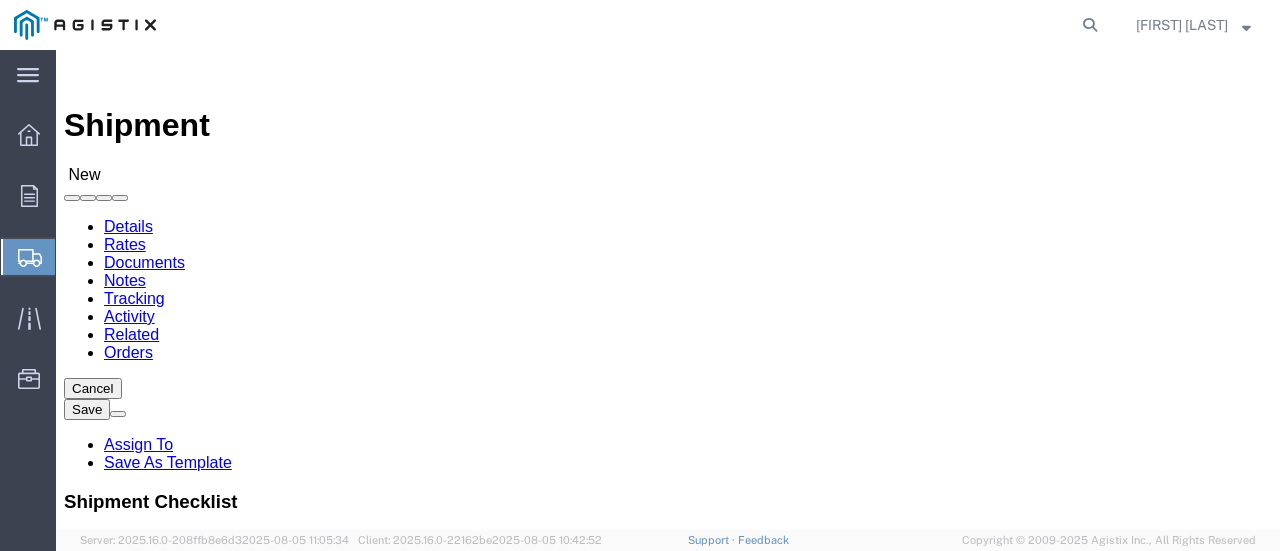 scroll, scrollTop: 100, scrollLeft: 0, axis: vertical 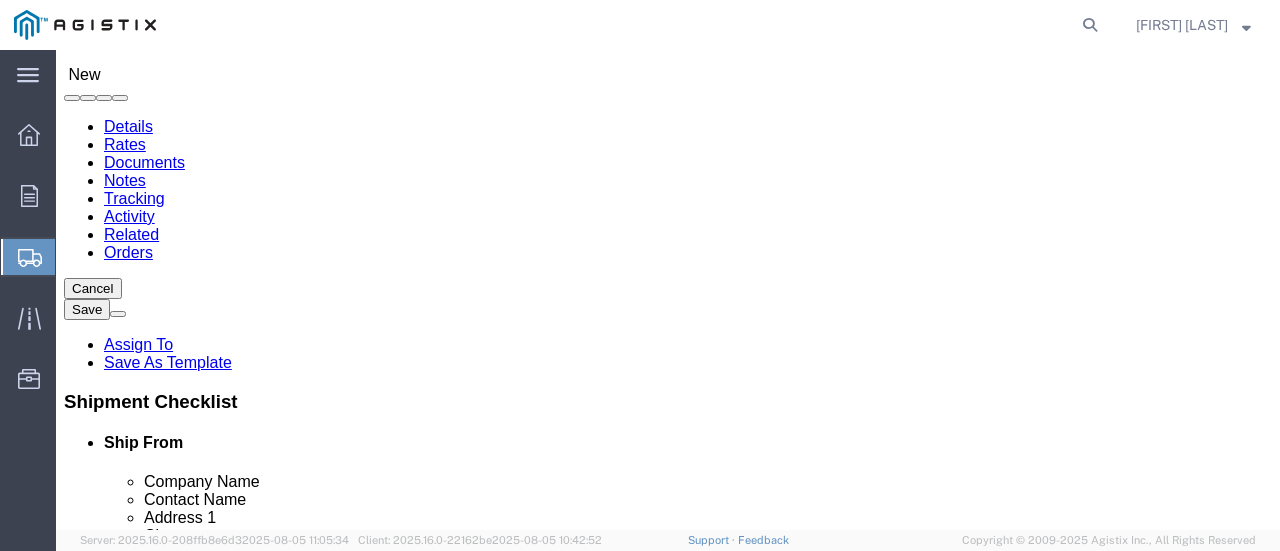 type on "[PHONE]" 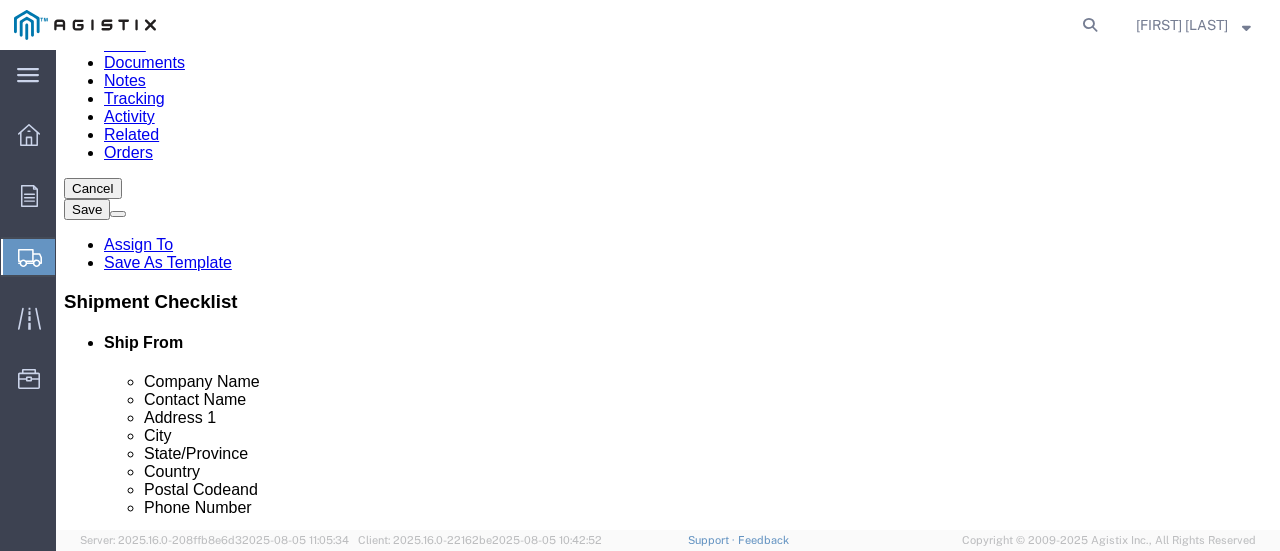 scroll, scrollTop: 500, scrollLeft: 0, axis: vertical 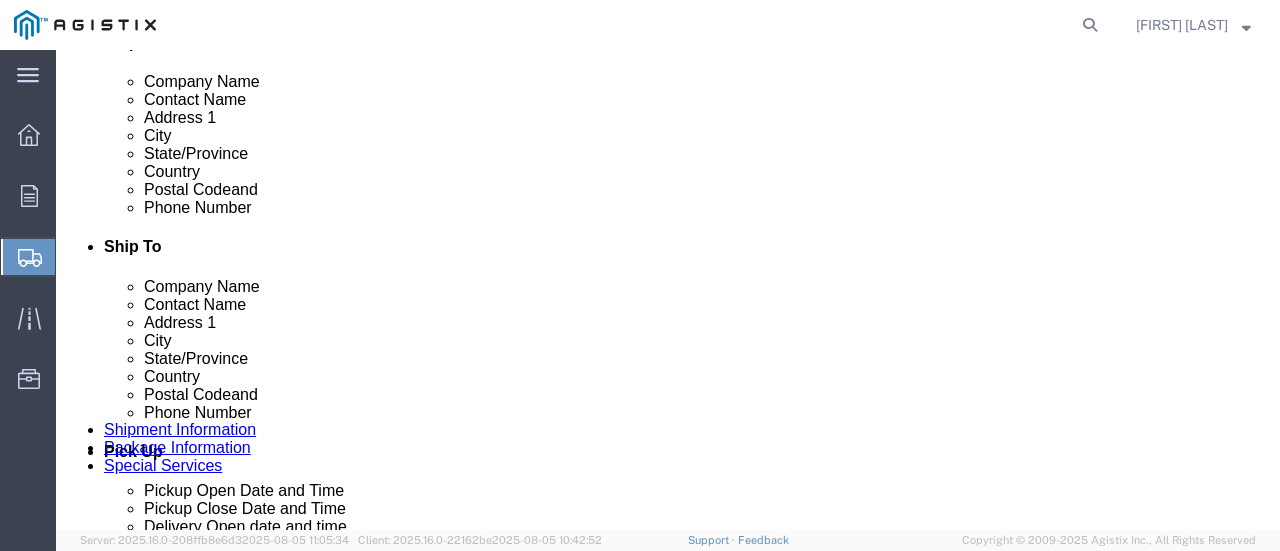 select on "46073" 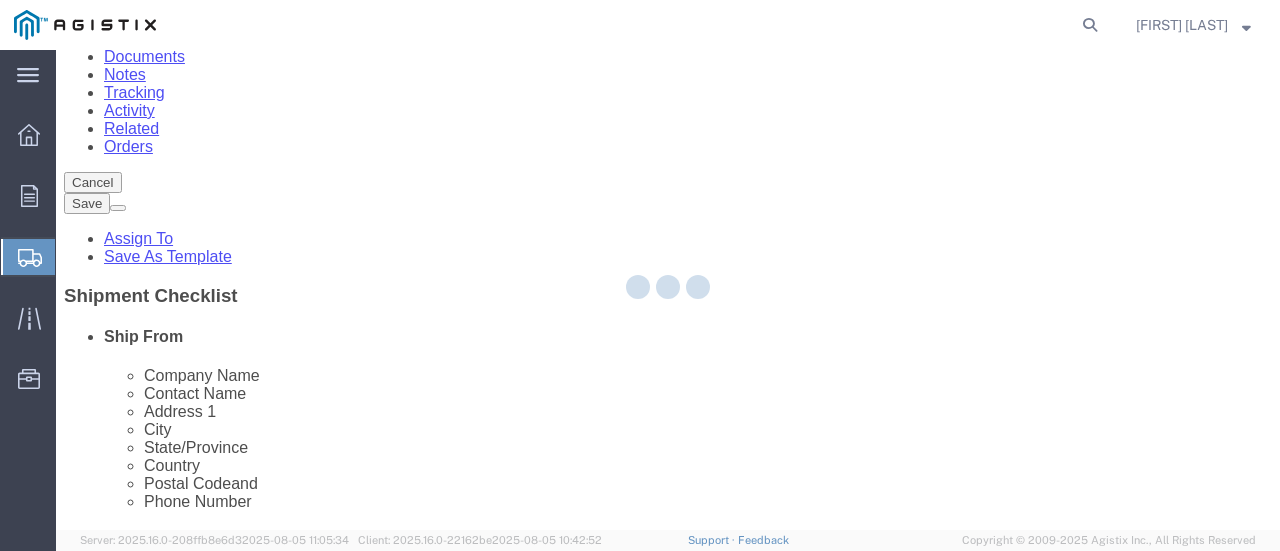 select on "CA" 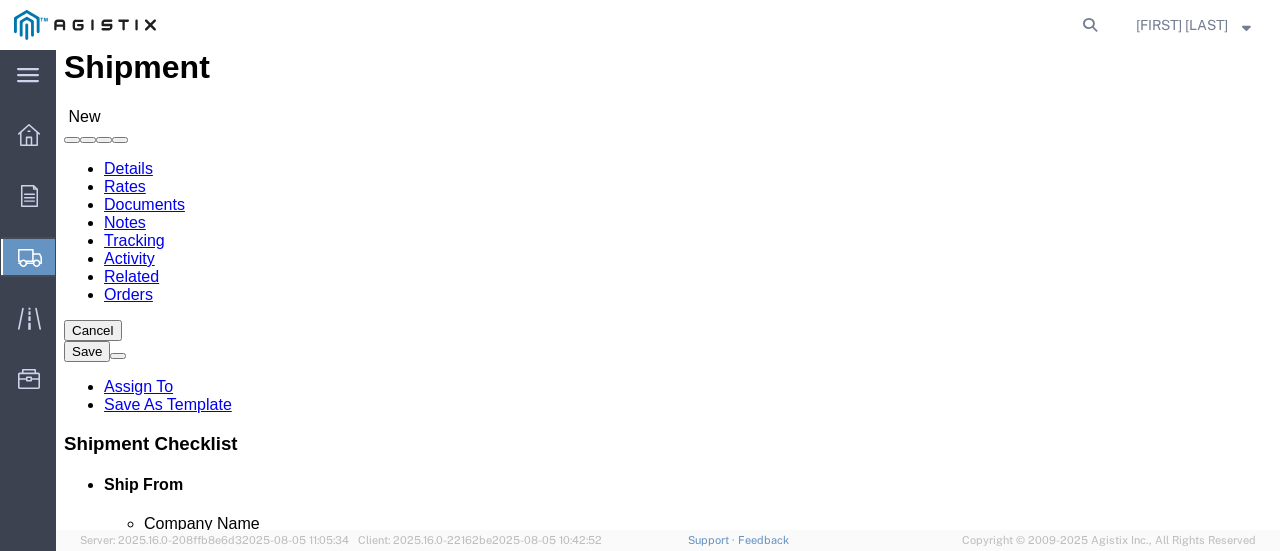 scroll, scrollTop: 6, scrollLeft: 0, axis: vertical 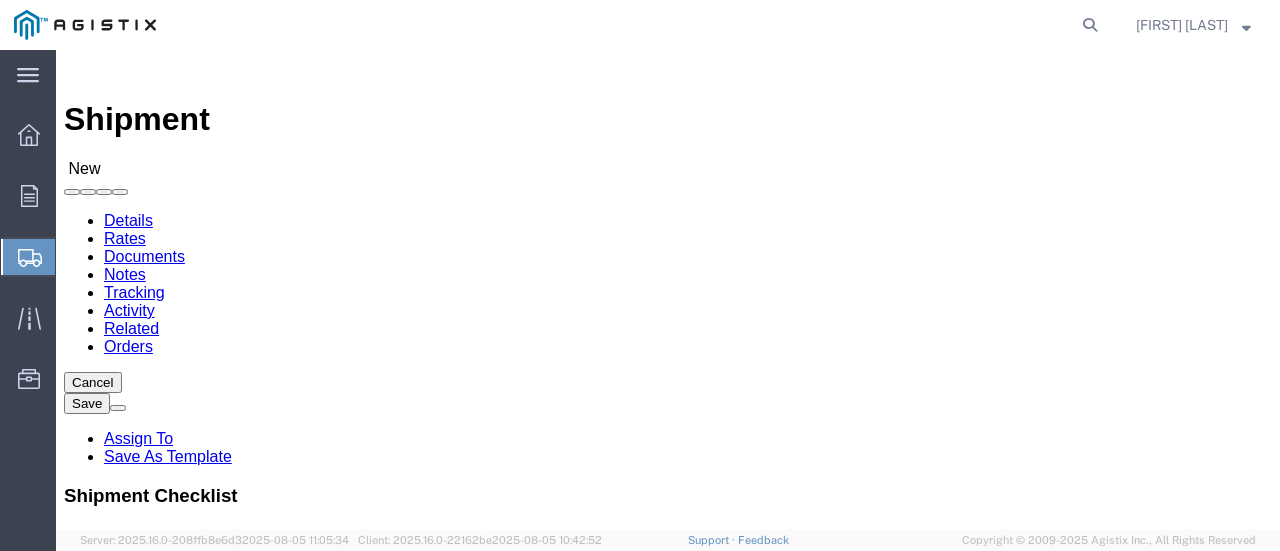 click on "Select All Others Fremont DC Fresno DC Wheatland DC" 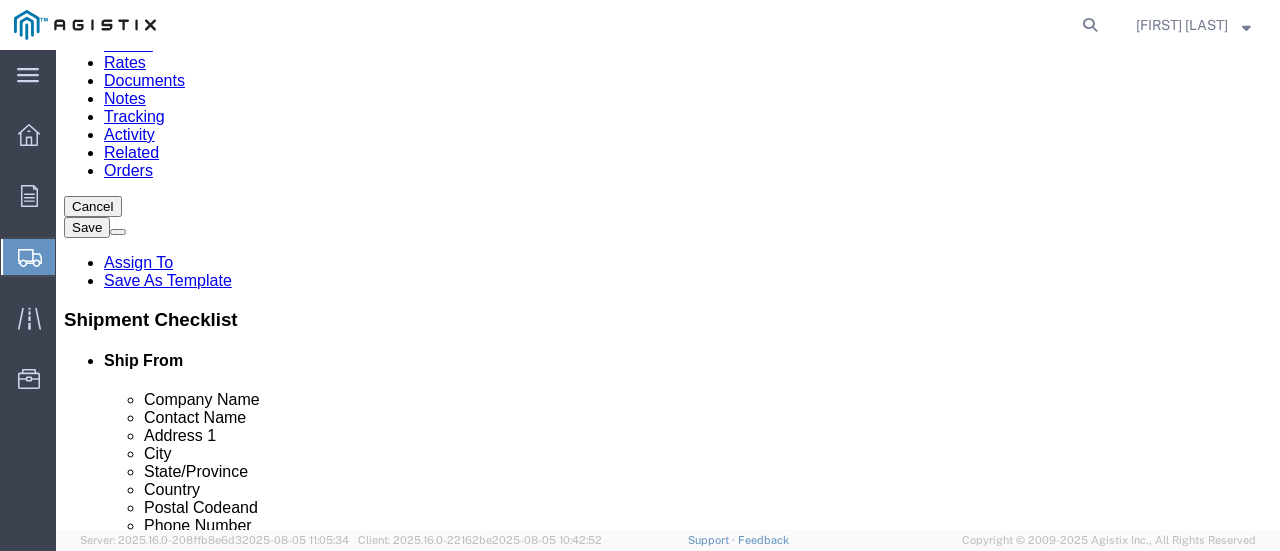 scroll, scrollTop: 106, scrollLeft: 0, axis: vertical 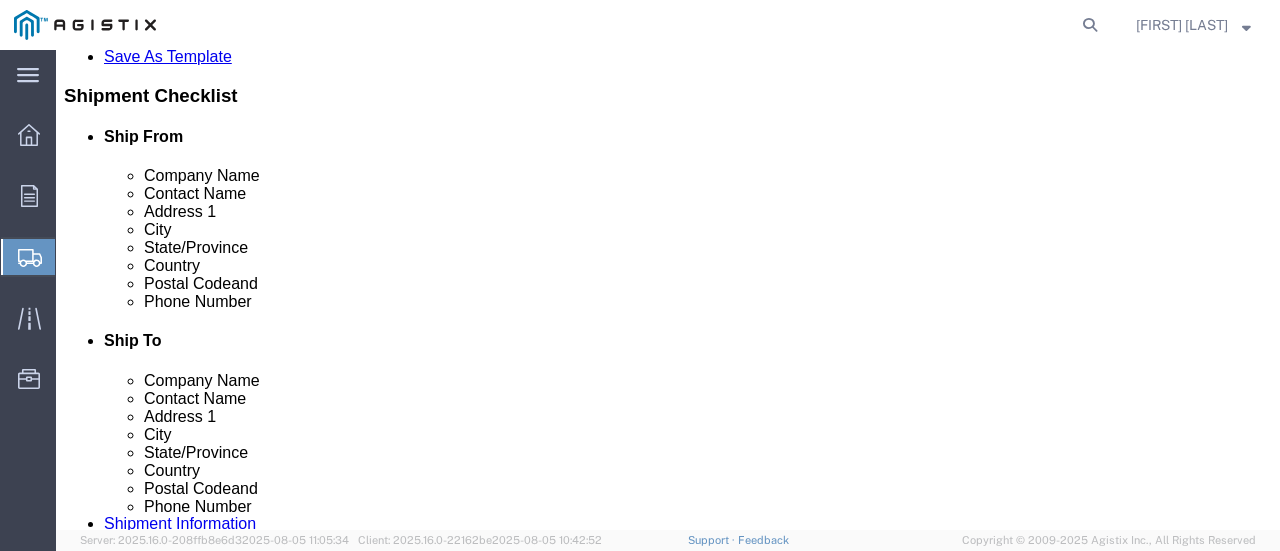 click on "Address 2" 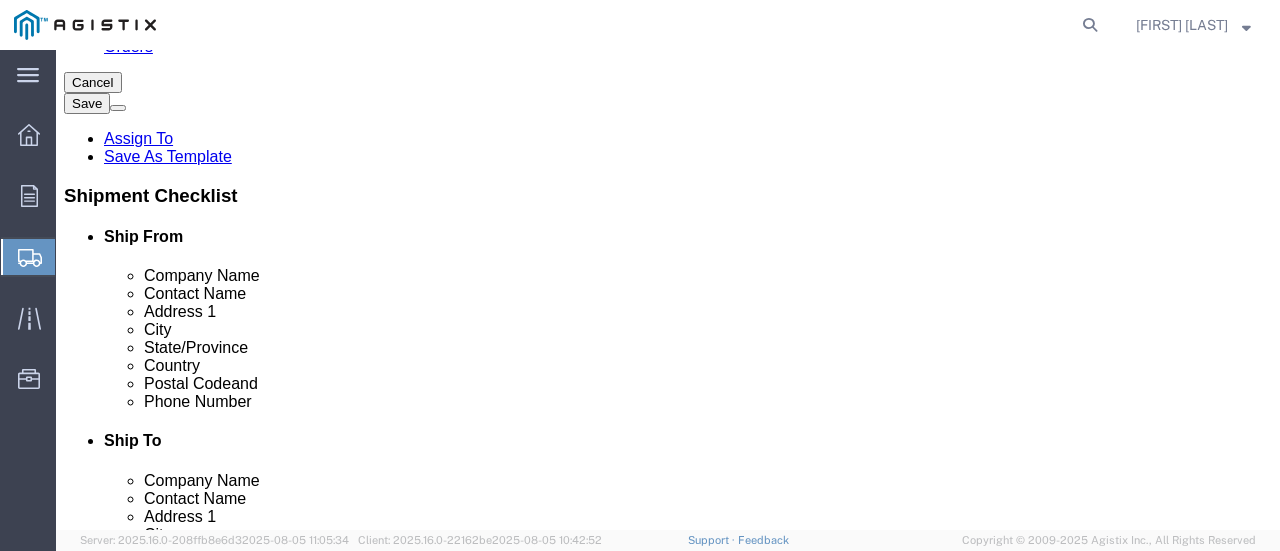 scroll, scrollTop: 206, scrollLeft: 0, axis: vertical 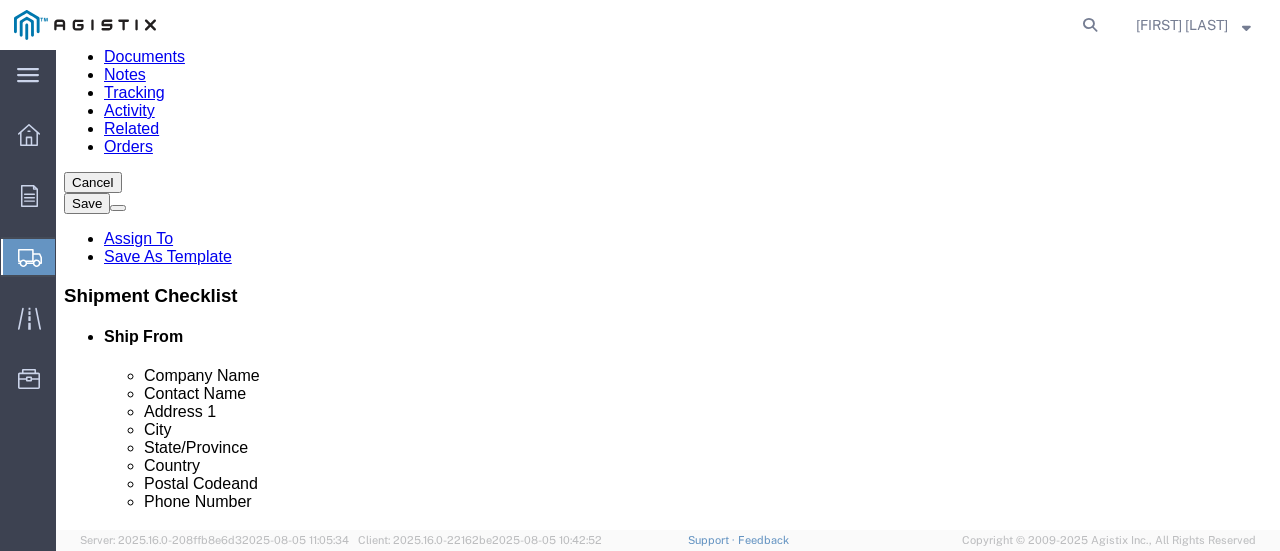 type on "frem" 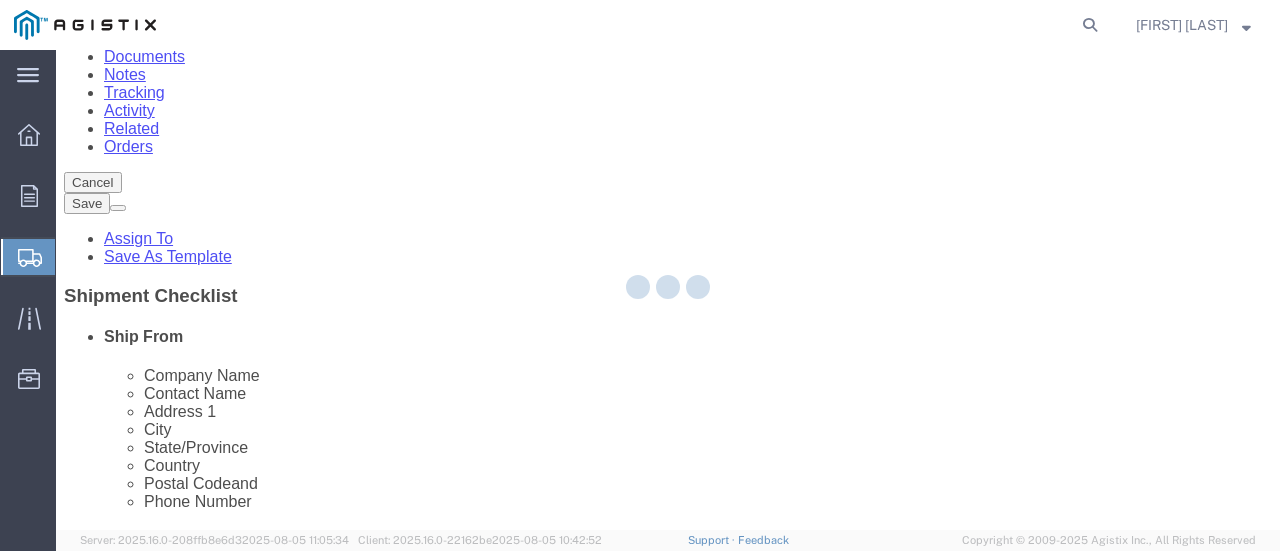 select on "CA" 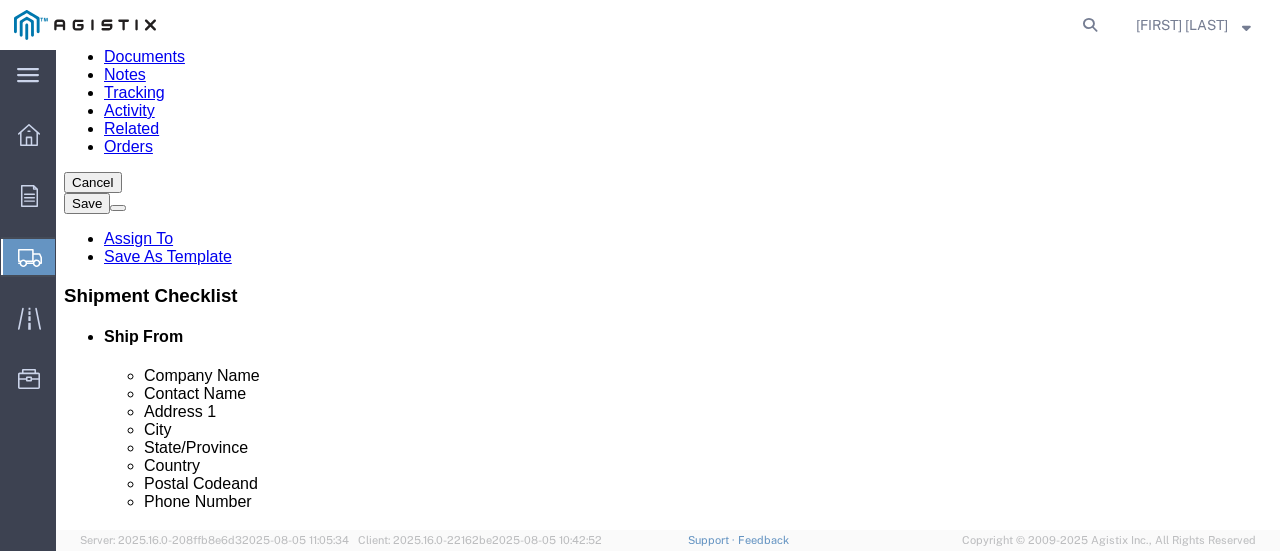 scroll, scrollTop: 0, scrollLeft: 0, axis: both 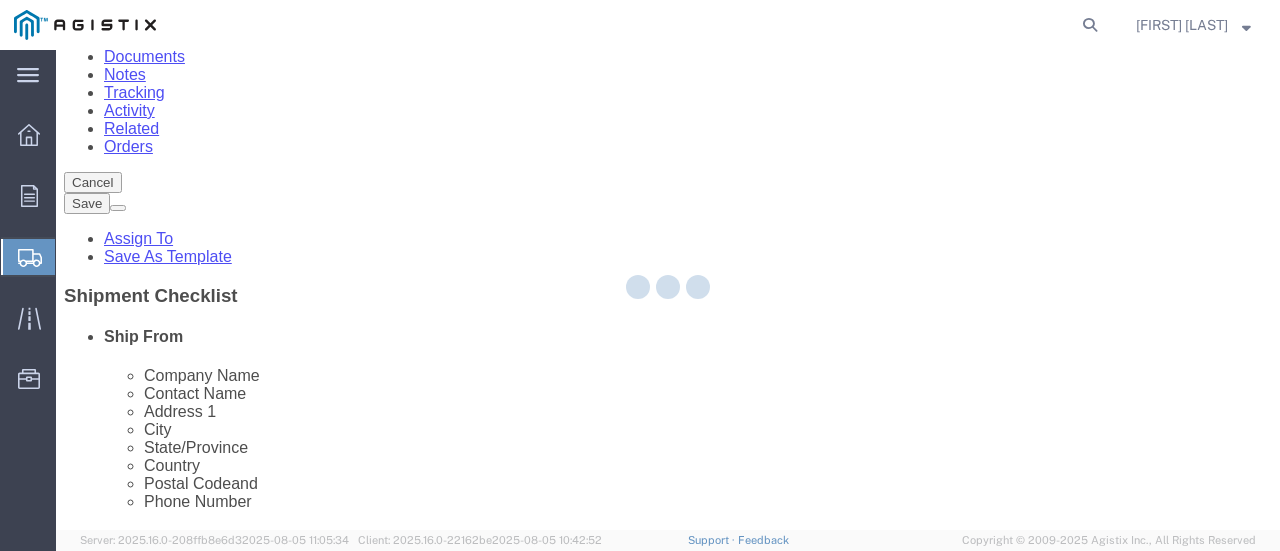 select on "CA" 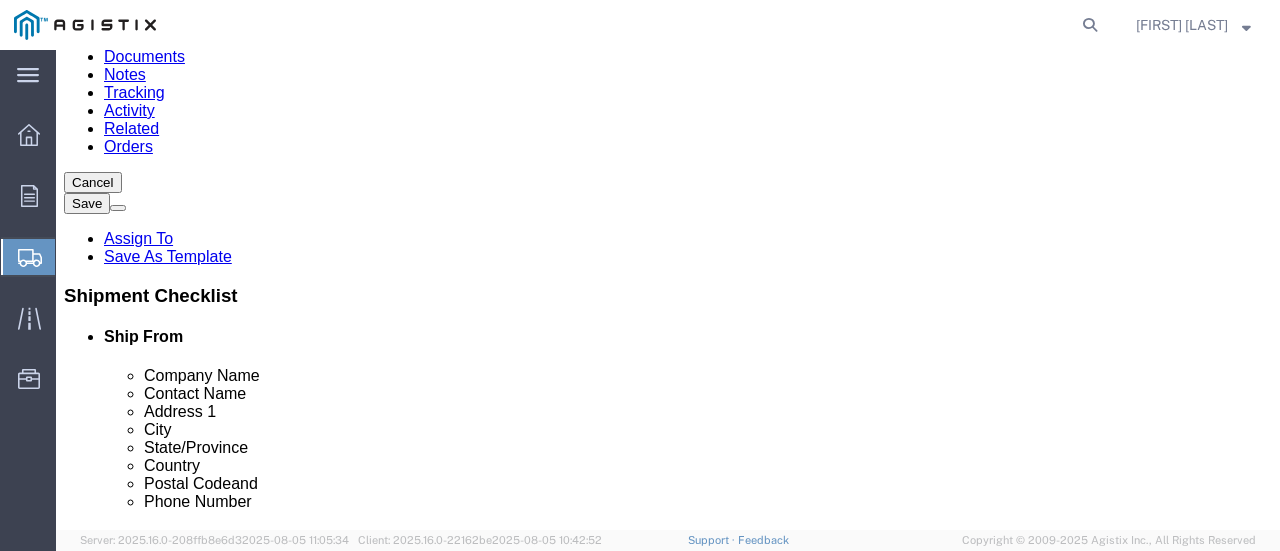 scroll, scrollTop: 3375, scrollLeft: 0, axis: vertical 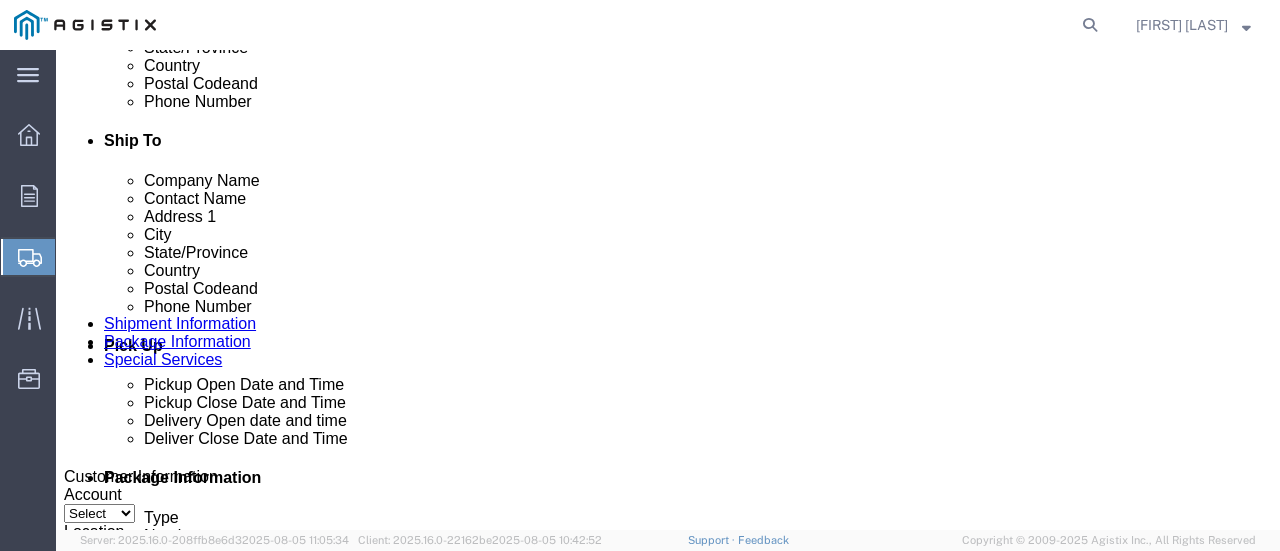click 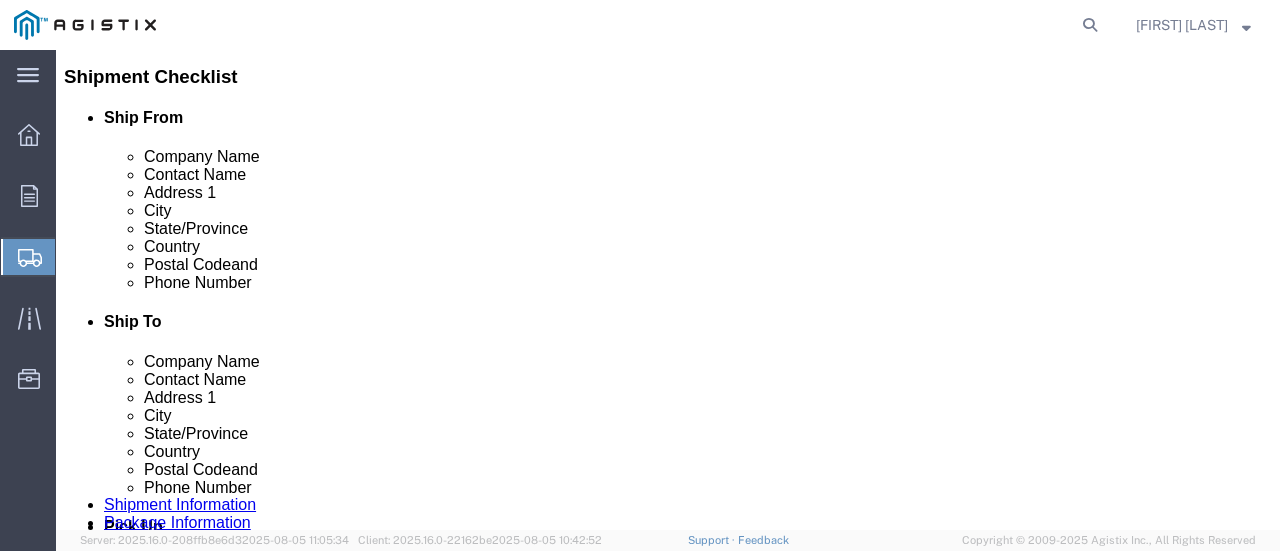 scroll, scrollTop: 306, scrollLeft: 0, axis: vertical 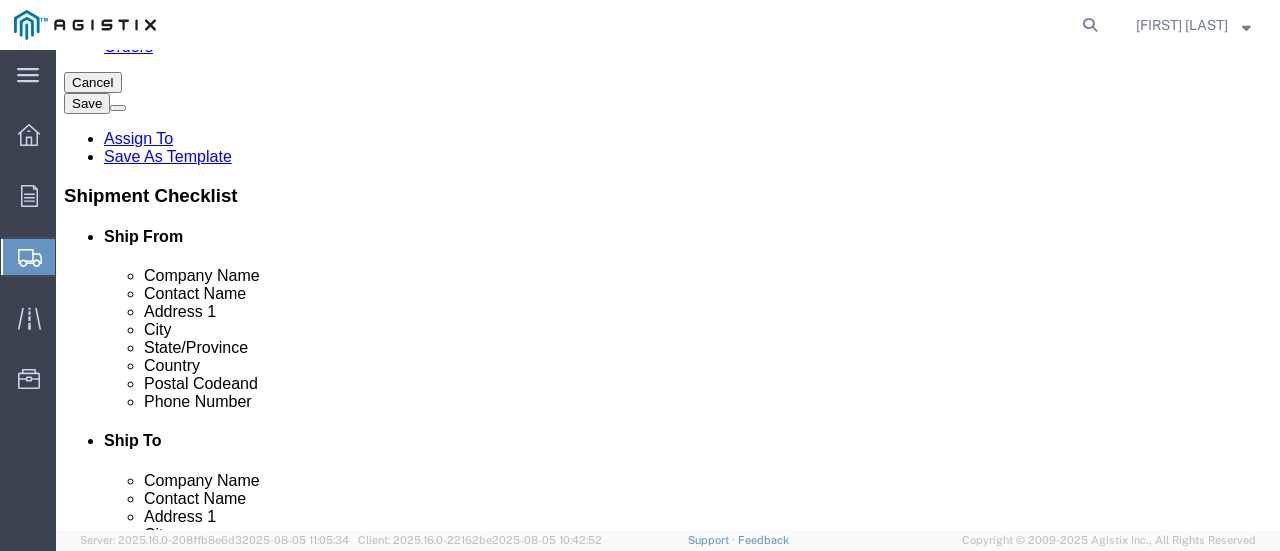 type on "[PHONE]" 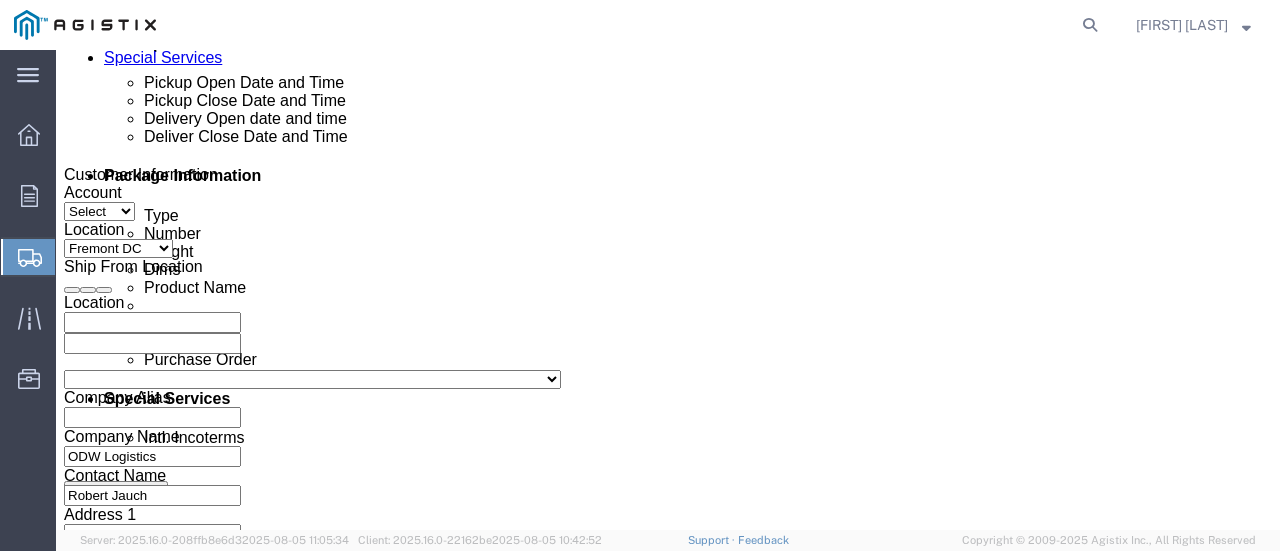 scroll, scrollTop: 1000, scrollLeft: 0, axis: vertical 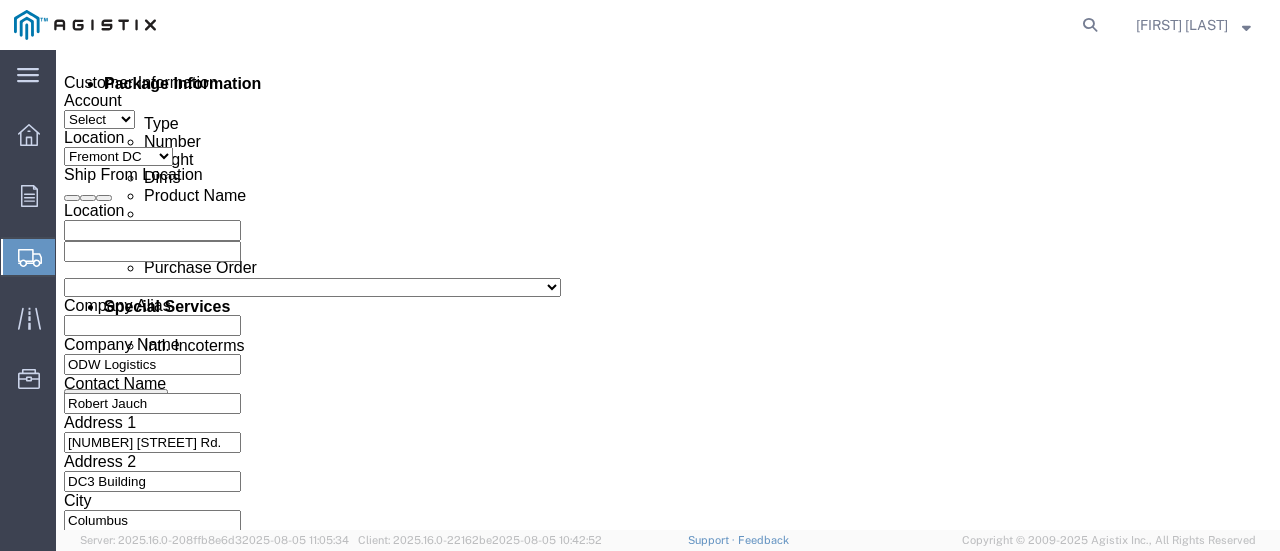 click on "Delivery by Date
Delivery Start Date Delivery Start Time
Deliver Open Date and Time
Deliver Close Date Deliver Close Time
Deliver Close Date and Time" 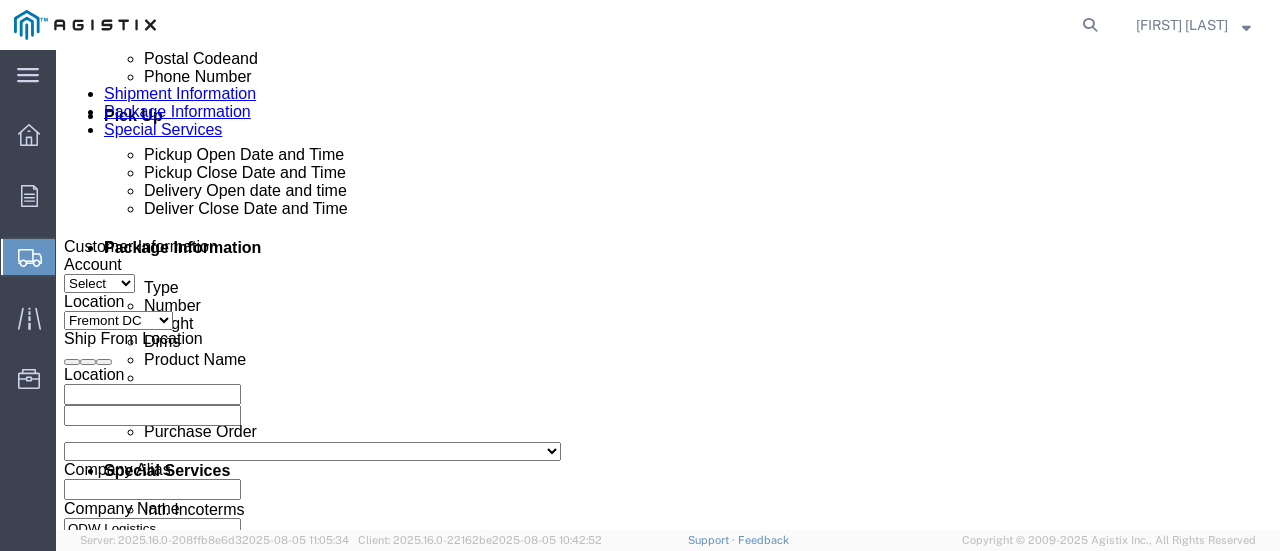 scroll, scrollTop: 700, scrollLeft: 0, axis: vertical 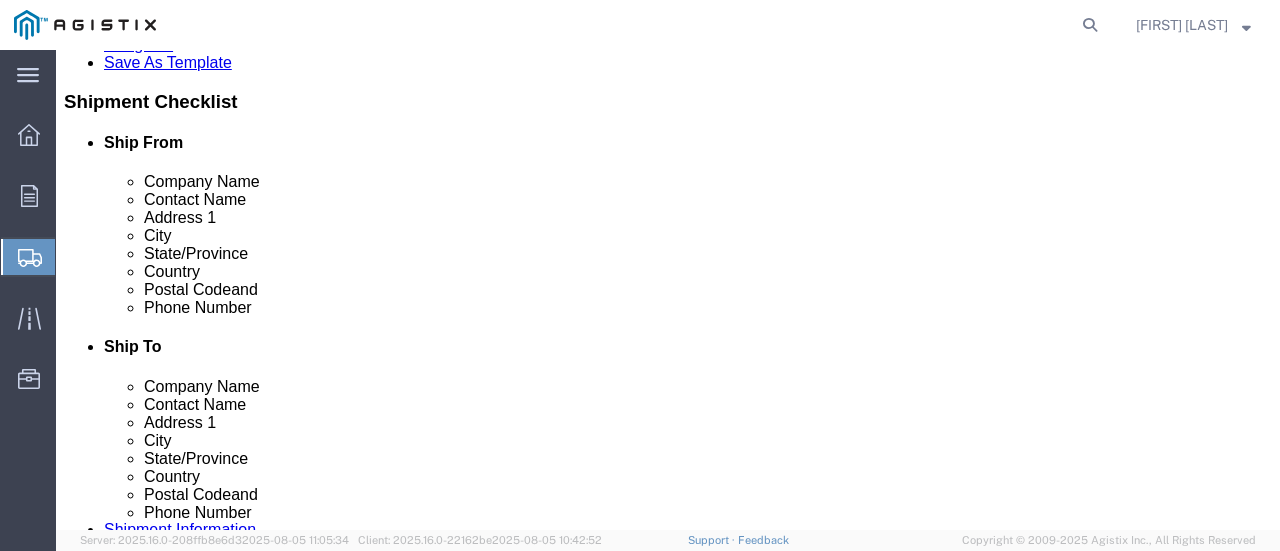 click on "Shipment Information Package Information Special Services" 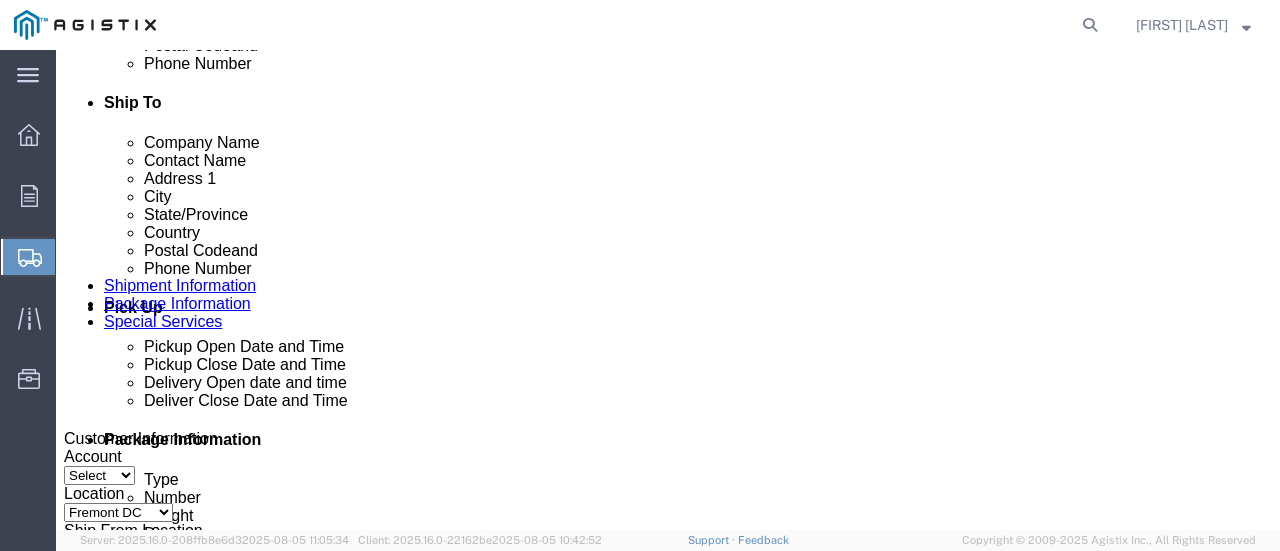 scroll, scrollTop: 900, scrollLeft: 0, axis: vertical 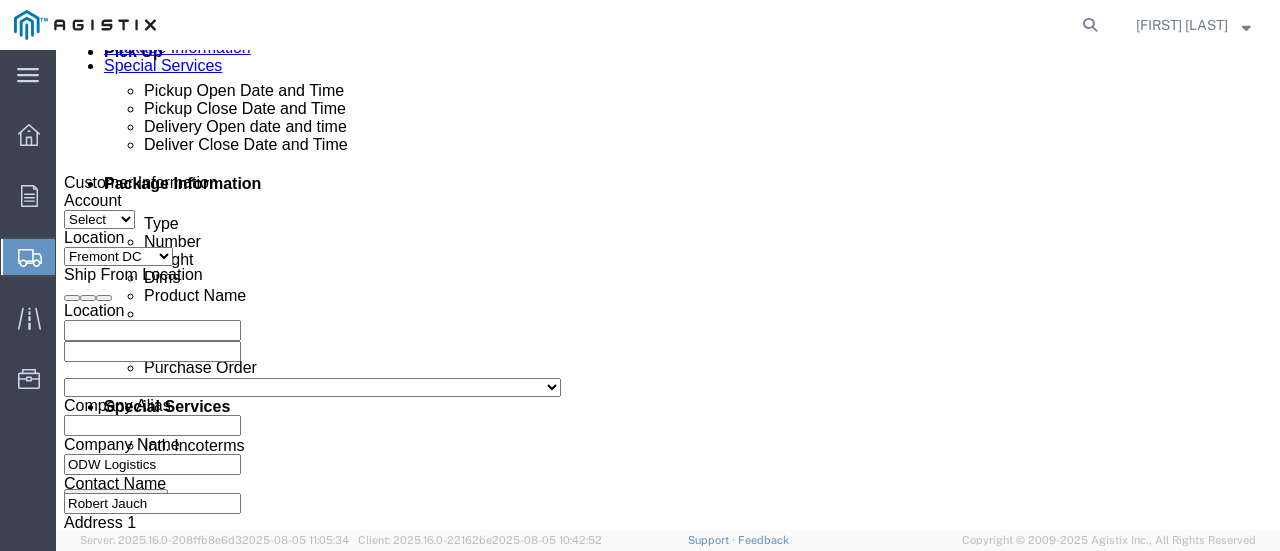 click on "Aug 05 2025 3:00 PM" 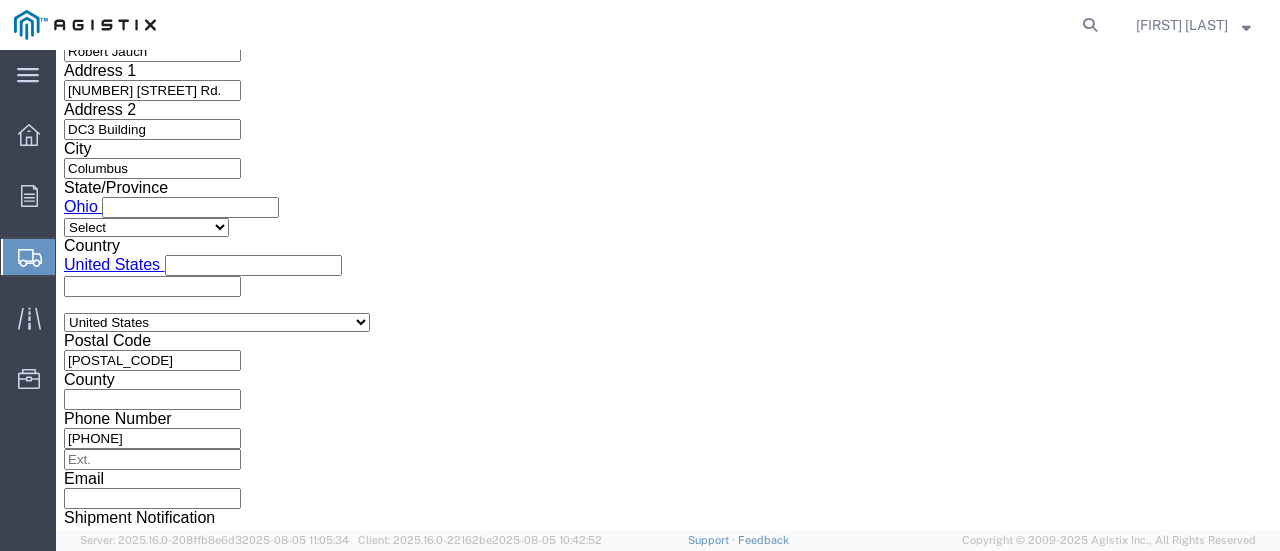 click on "Shipping Mode (Optional)" 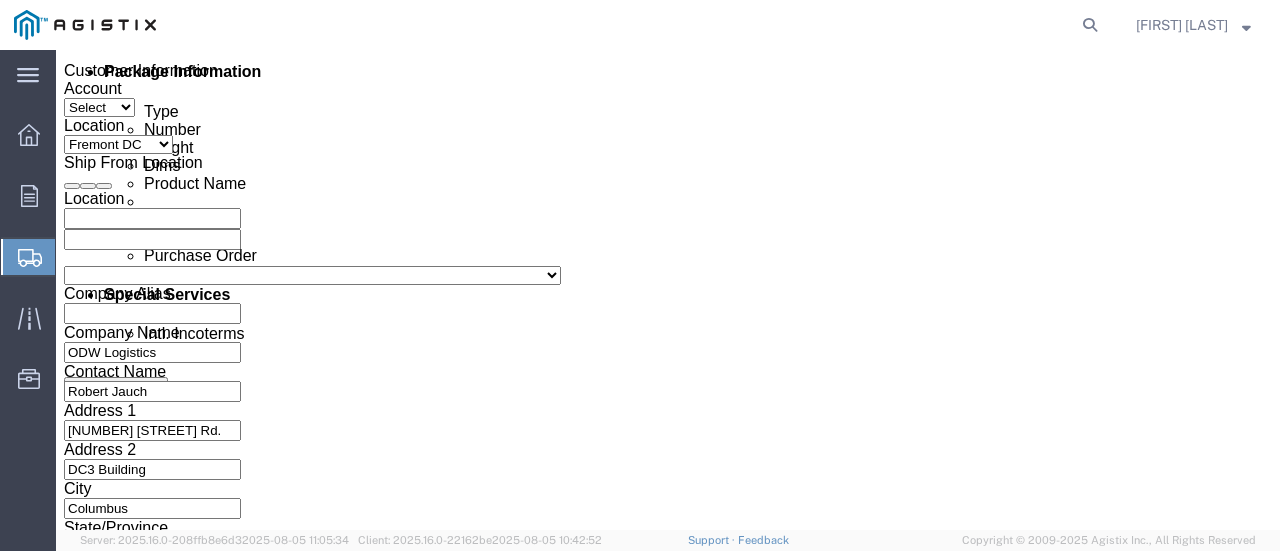 scroll, scrollTop: 952, scrollLeft: 0, axis: vertical 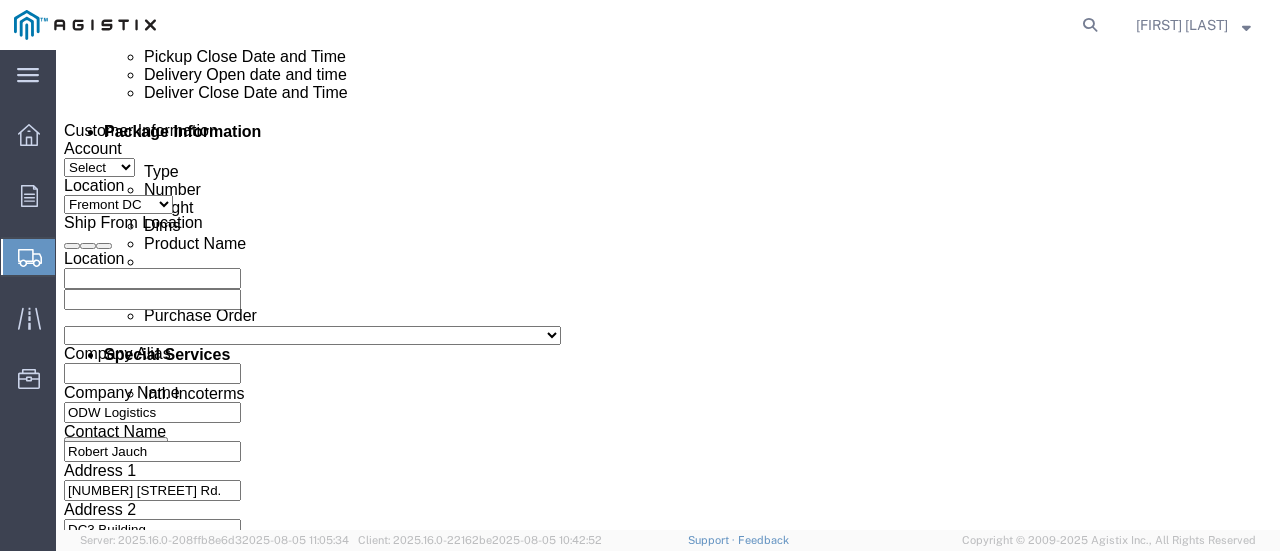 click on "[MONTH] [DAY] [YEAR] [TIME]" 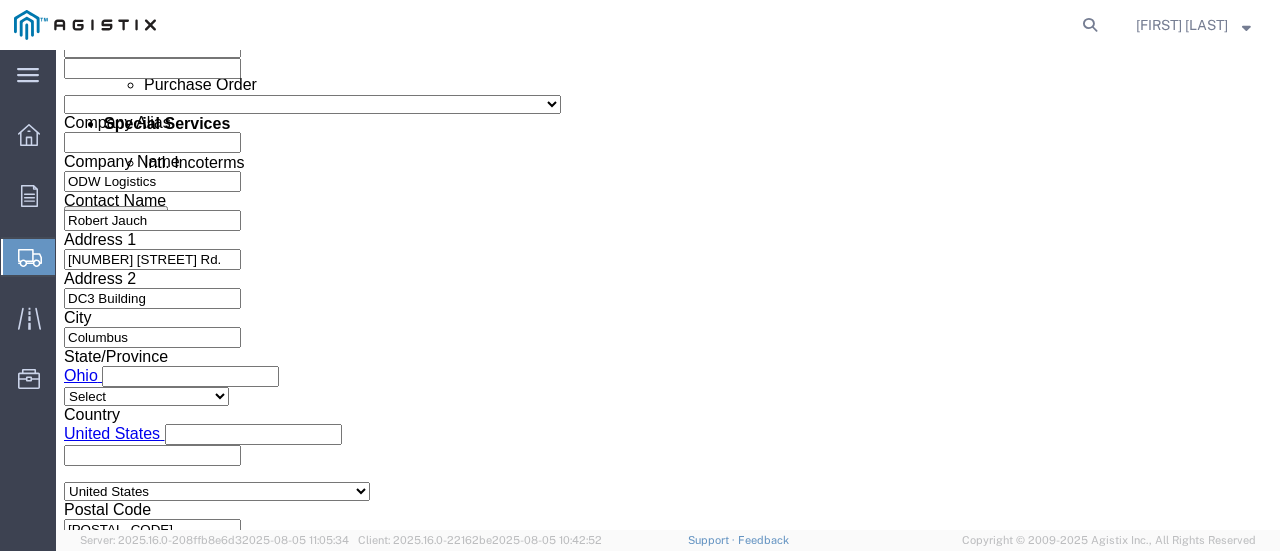 scroll, scrollTop: 1152, scrollLeft: 0, axis: vertical 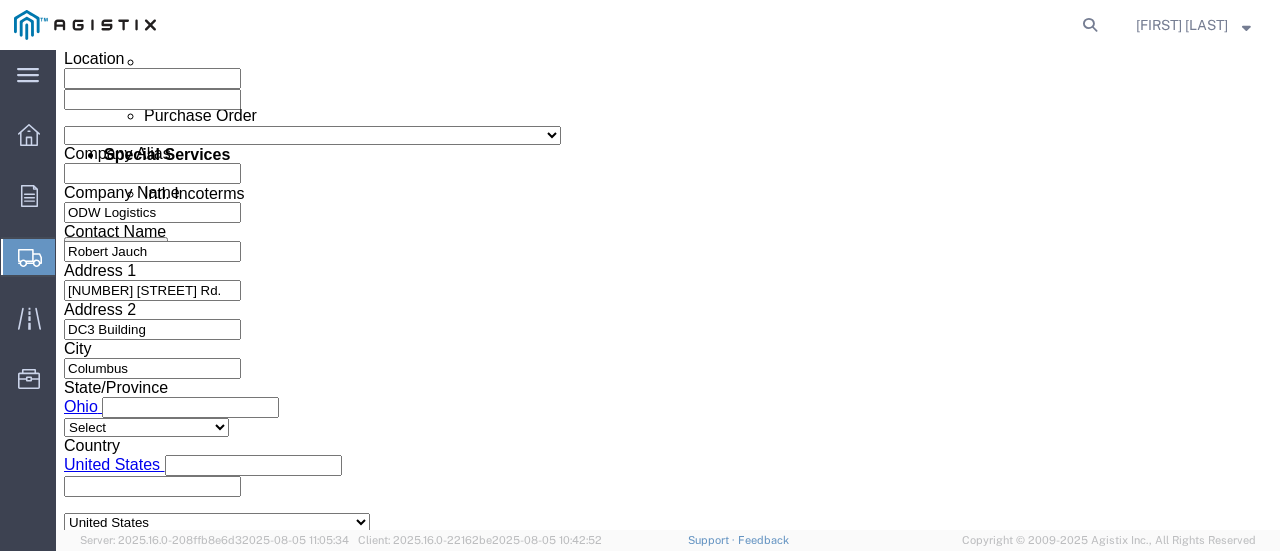 click on "11:00 PM" 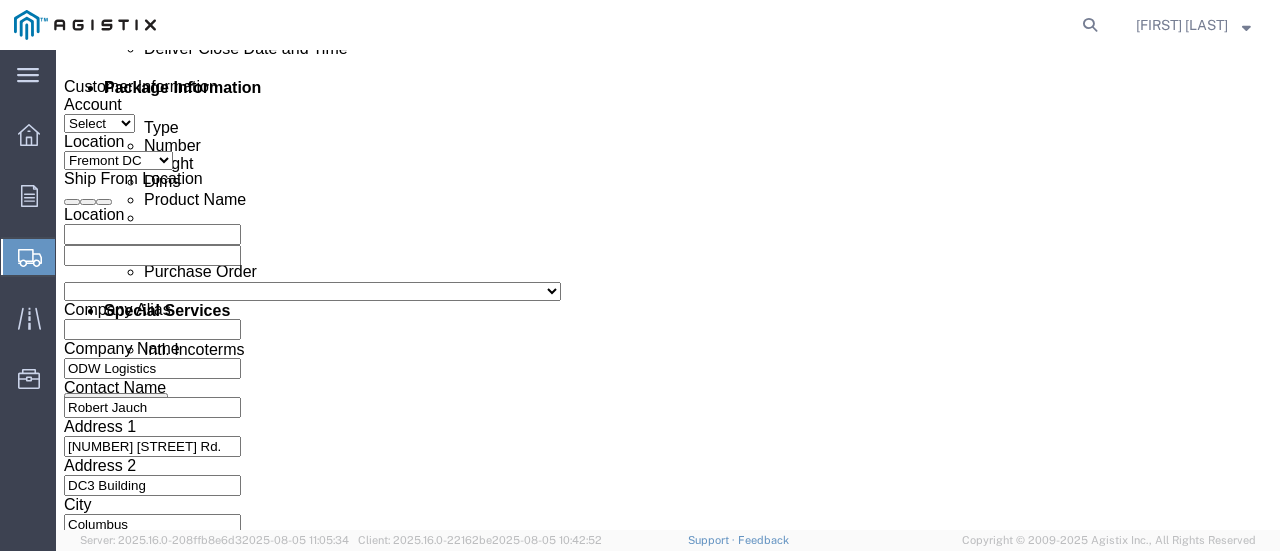 scroll, scrollTop: 852, scrollLeft: 0, axis: vertical 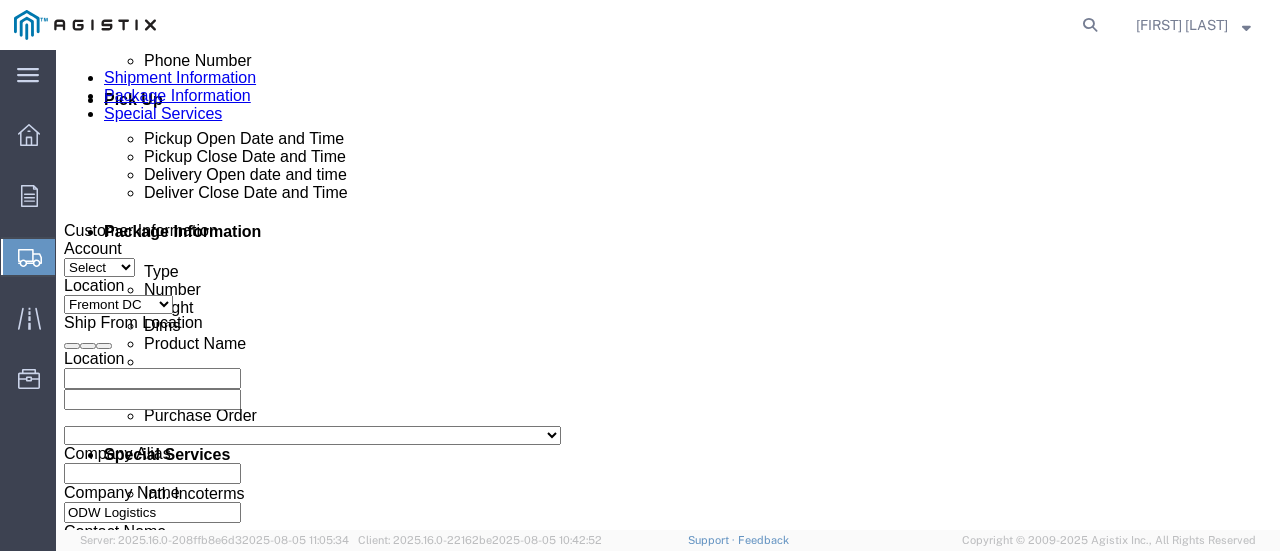click on "[MONTH] [DAY] [YEAR] [TIME]" 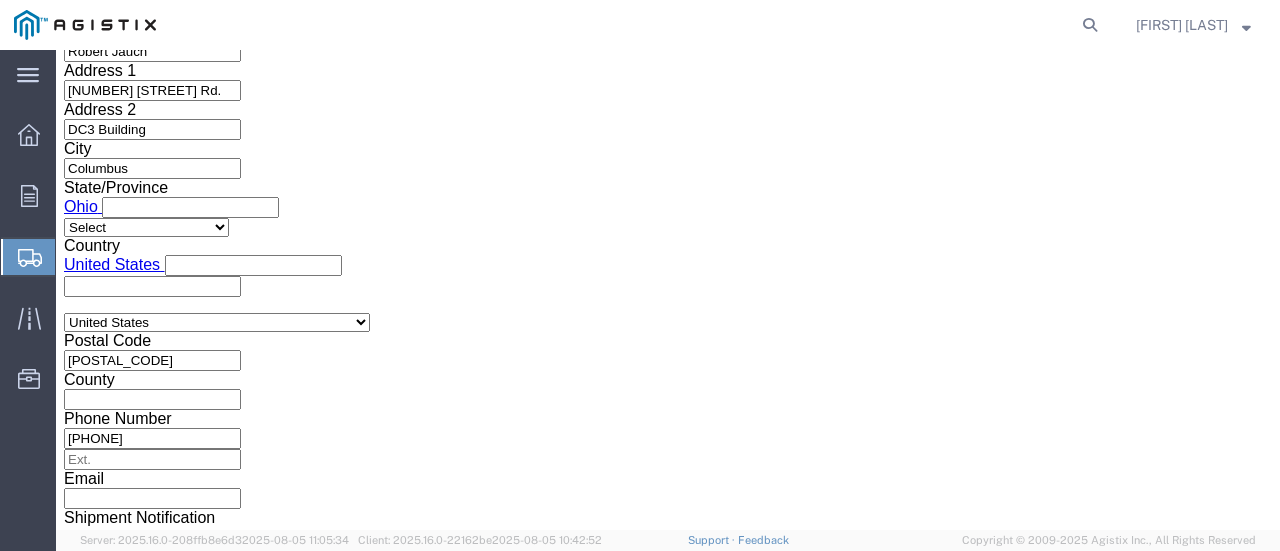 type on "2:00 PM" 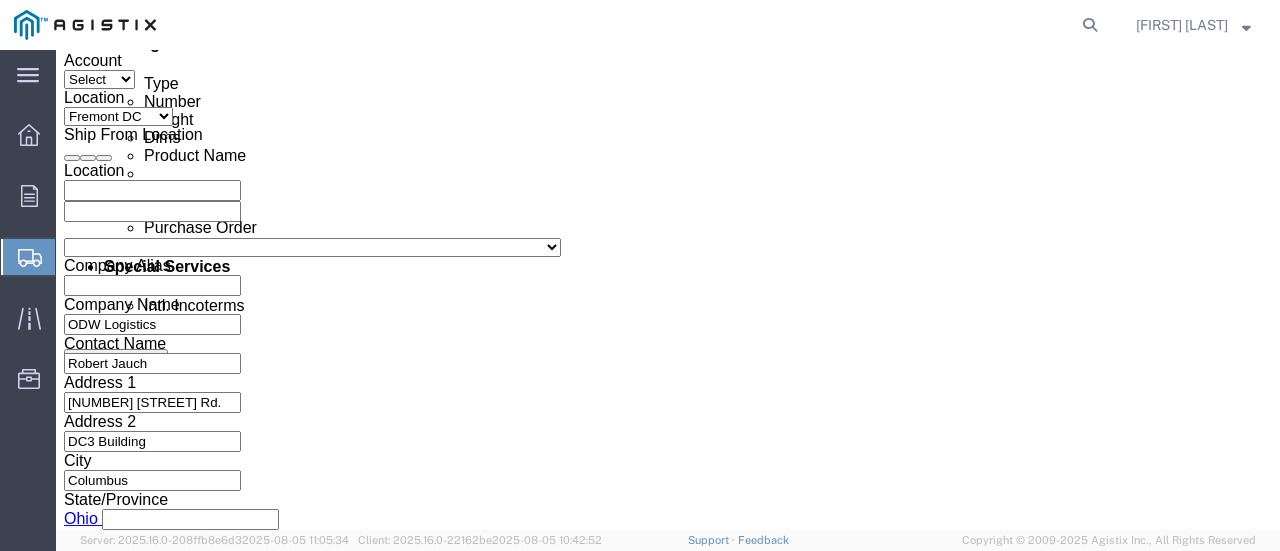 scroll, scrollTop: 952, scrollLeft: 0, axis: vertical 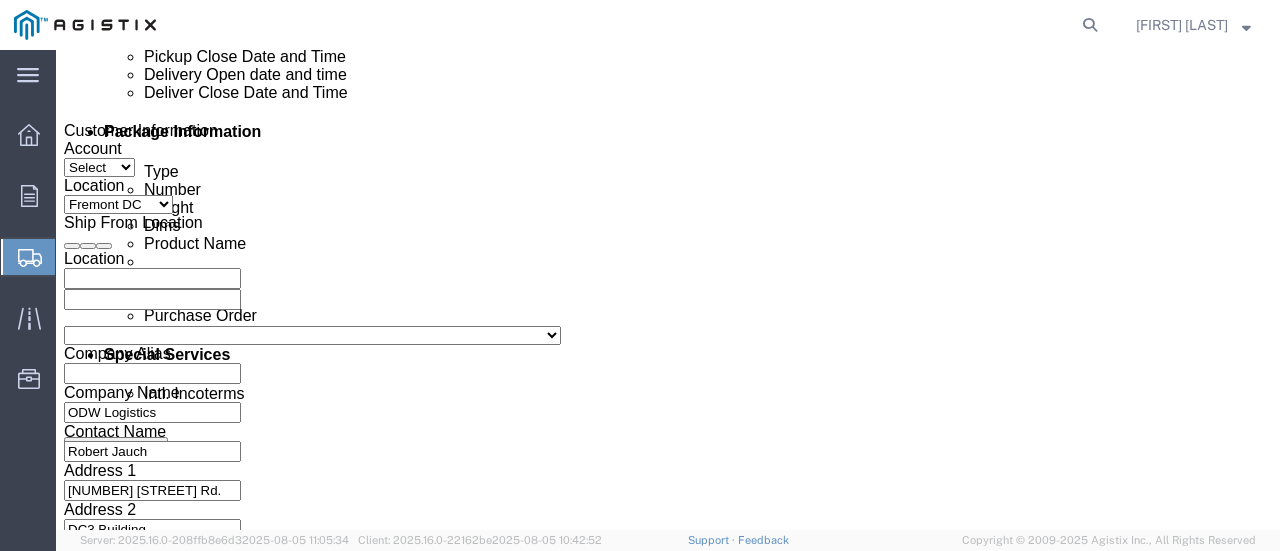click 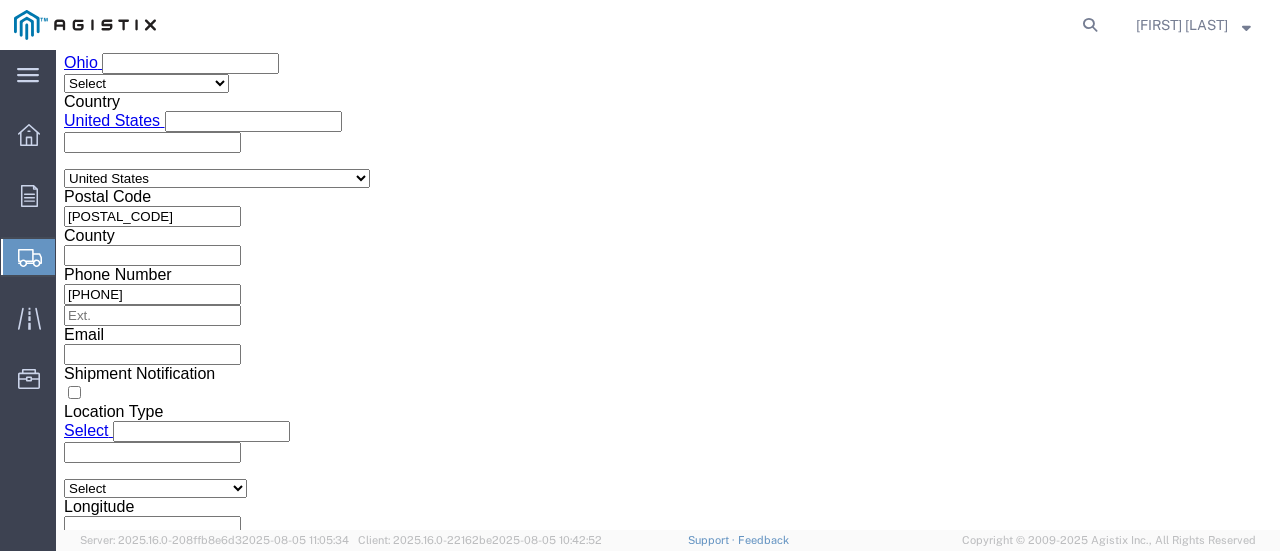 click on "5:00 PM" 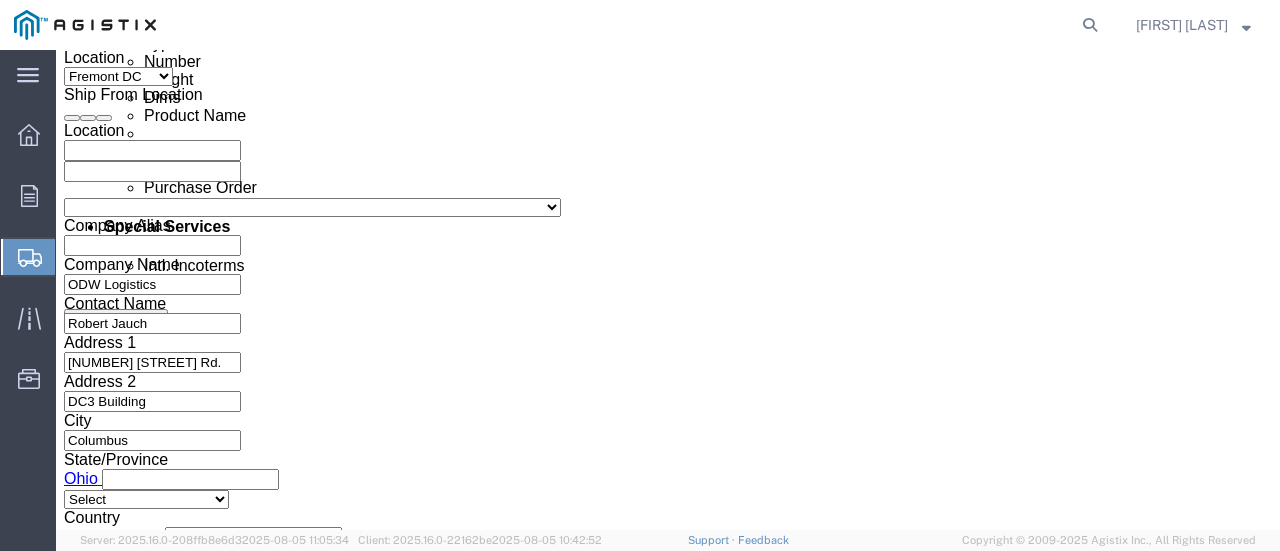 scroll, scrollTop: 996, scrollLeft: 0, axis: vertical 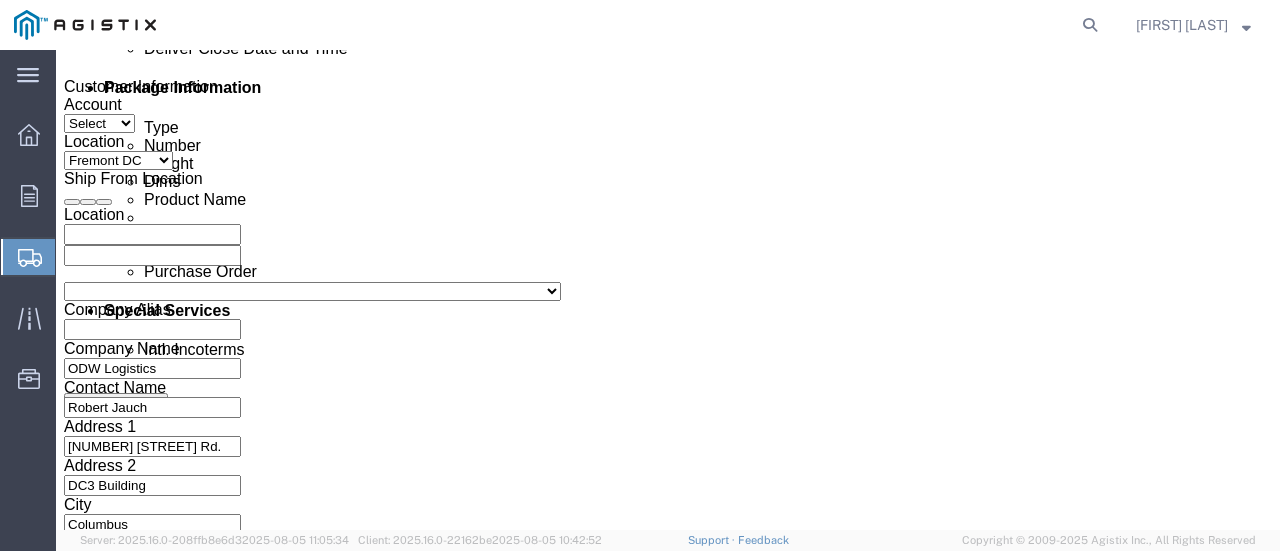 click 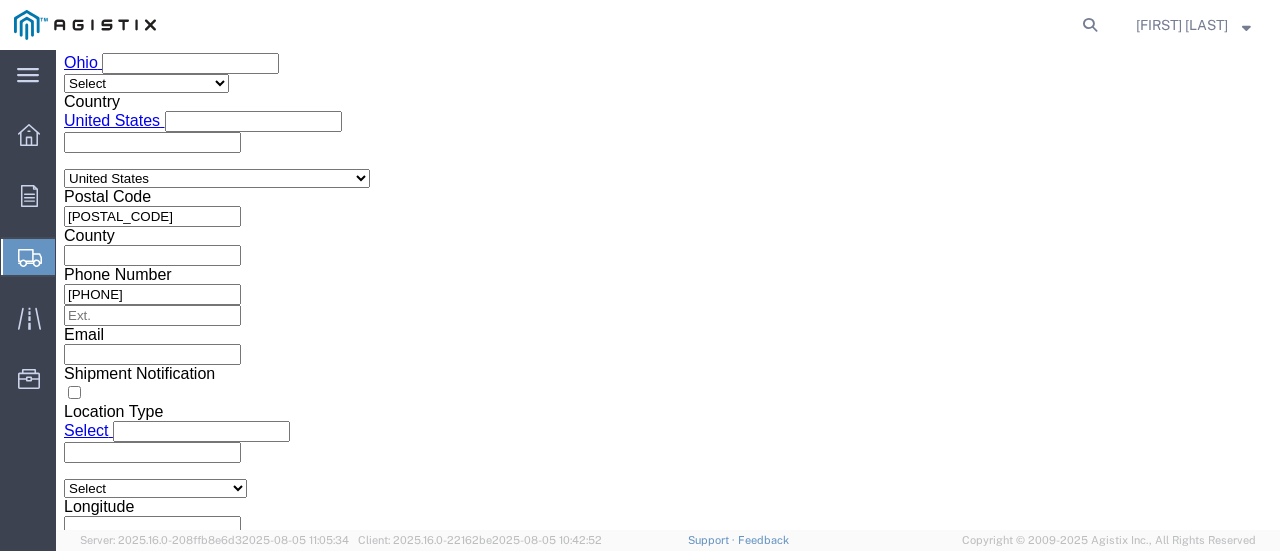click on "2:00 AM" 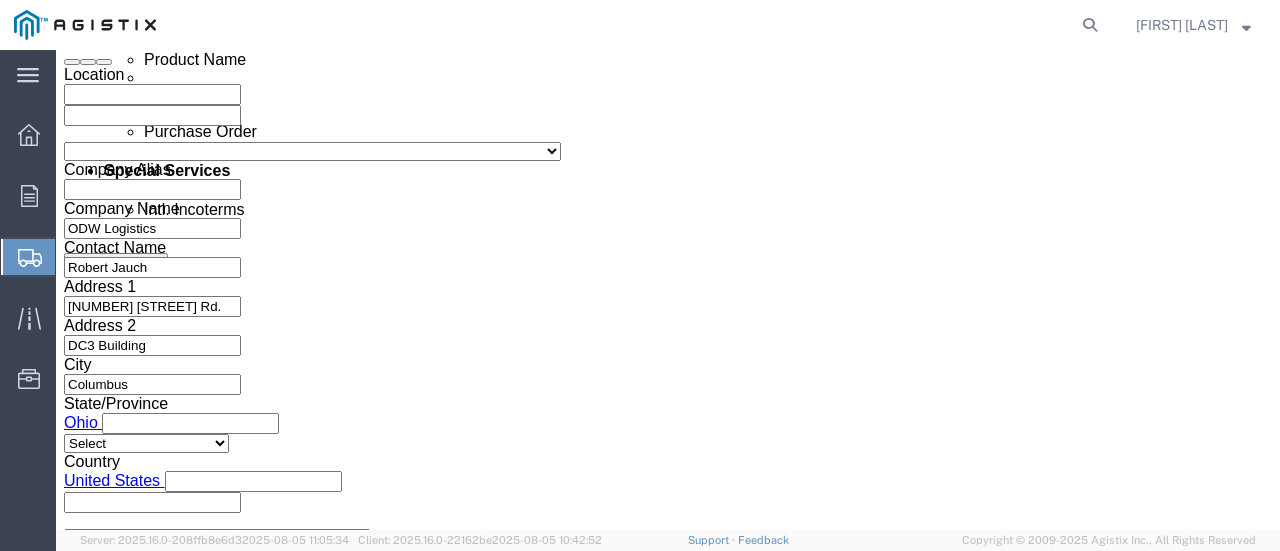 scroll, scrollTop: 1196, scrollLeft: 0, axis: vertical 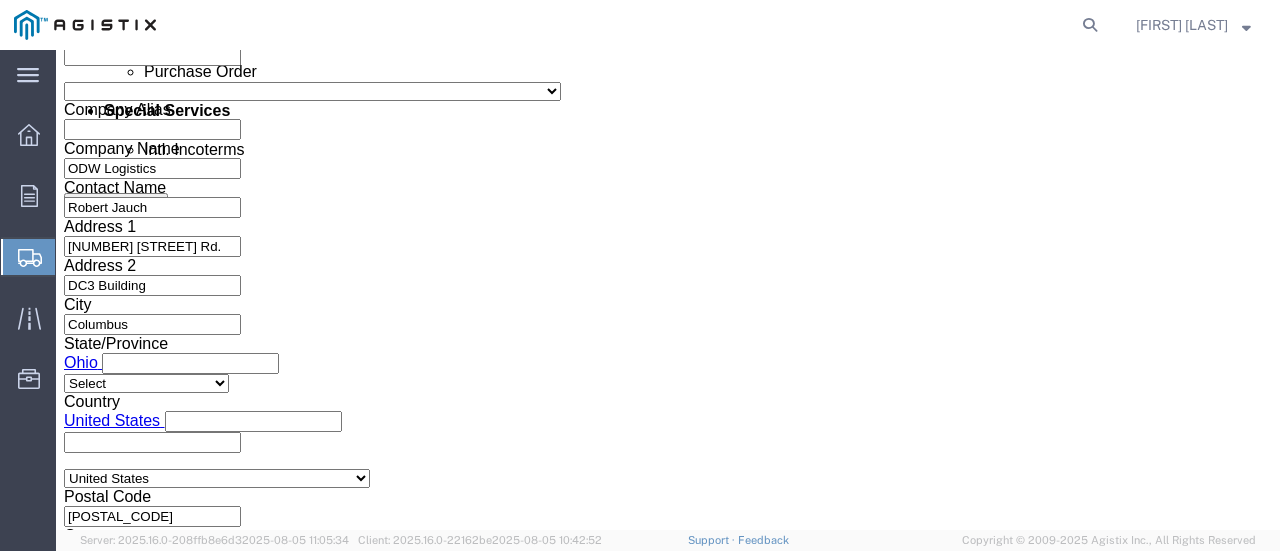click 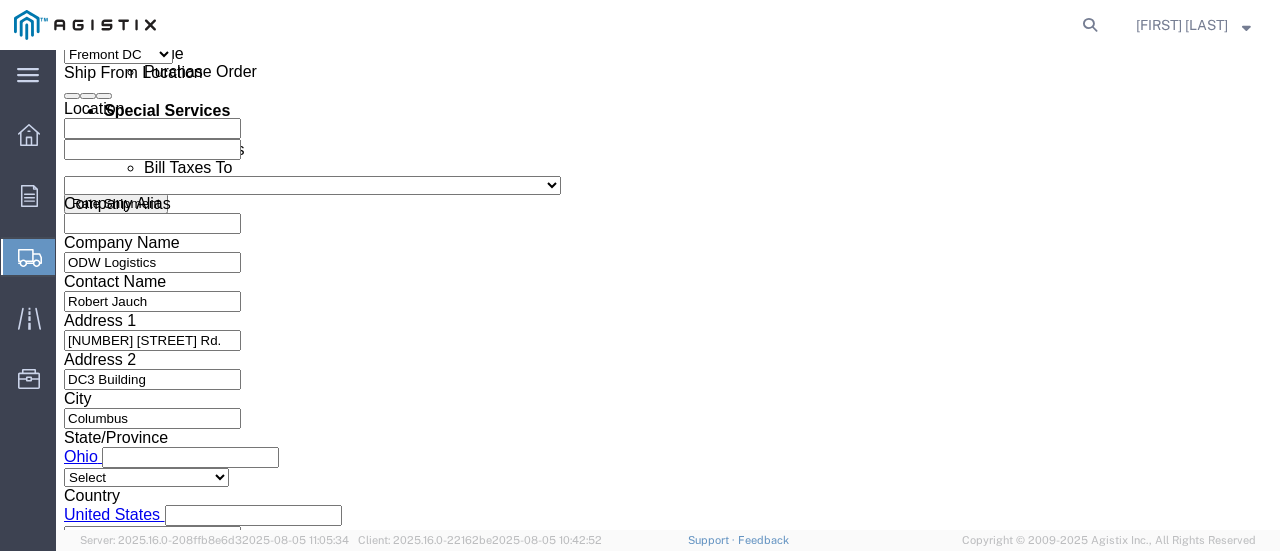 click on "Select Account Type Activity ID Airline Appointment Number ASN Batch Request # Bill Of Lading Bin Booking Number Booking Request ID Cancel Pickup Location CBP Entry No Claim Container Number Customer Ref Delivery Number Department Document No Expenditure Export Reference Flight Number General GL Code House Airway Bill Internal Requisition Invoice Number ITN No Job Number License Lloyd's Code Lot Number Master Airway Bill Master Tracking Number Material Requisition Order Number Organization Packing Slip Pickup Number Pickup Request PO Line Item No PRO # Problem File Number Project Project Number Protocol Number Purchase Order Quote Number R.M.A. Release Number Route Sales Order Seal Number Serial No Shipment Id Number Shipment Line No Study Number Task Tender ID VAT Number Vessel Name VIN Voyage Number Waybill Number Work Order" 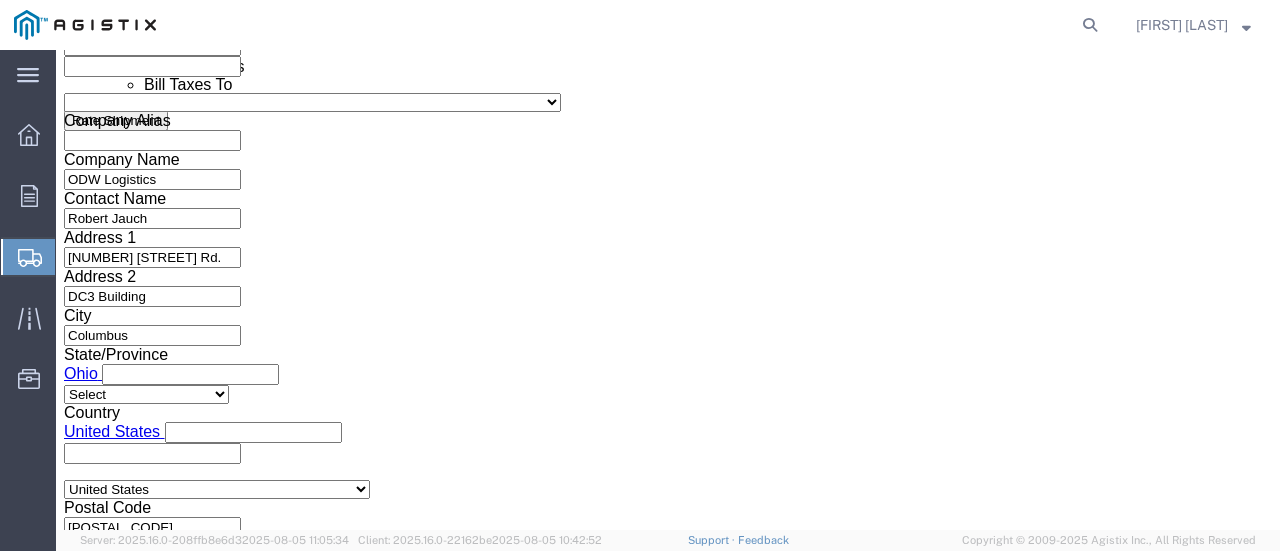 click on "Select Account Type Activity ID Airline Appointment Number ASN Batch Request # Bill Of Lading Bin Booking Number Booking Request ID Cancel Pickup Location CBP Entry No Claim Container Number Customer Ref Delivery Number Department Document No Expenditure Export Reference Flight Number General GL Code House Airway Bill Internal Requisition Invoice Number ITN No Job Number License Lloyd's Code Lot Number Master Airway Bill Master Tracking Number Material Requisition Order Number Organization Packing Slip Pickup Number Pickup Request PO Line Item No PRO # Problem File Number Project Project Number Protocol Number Purchase Order Quote Number R.M.A. Release Number Route Sales Order Seal Number Serial No Shipment Id Number Shipment Line No Study Number Task Tender ID VAT Number Vessel Name VIN Voyage Number Waybill Number Work Order S007854946 Purchase Order 0 Select Account Type Activity ID Airline Appointment Number ASN Batch Request # Bill Of Lading Bin Booking Number Booking Request ID Cancel Pickup Location" 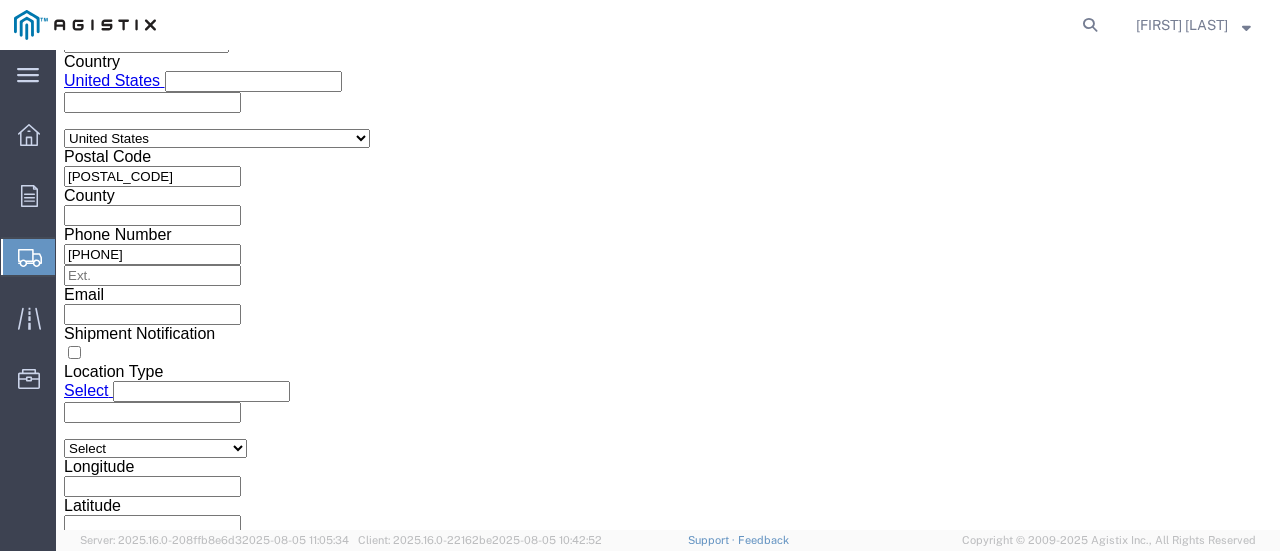 scroll, scrollTop: 1656, scrollLeft: 0, axis: vertical 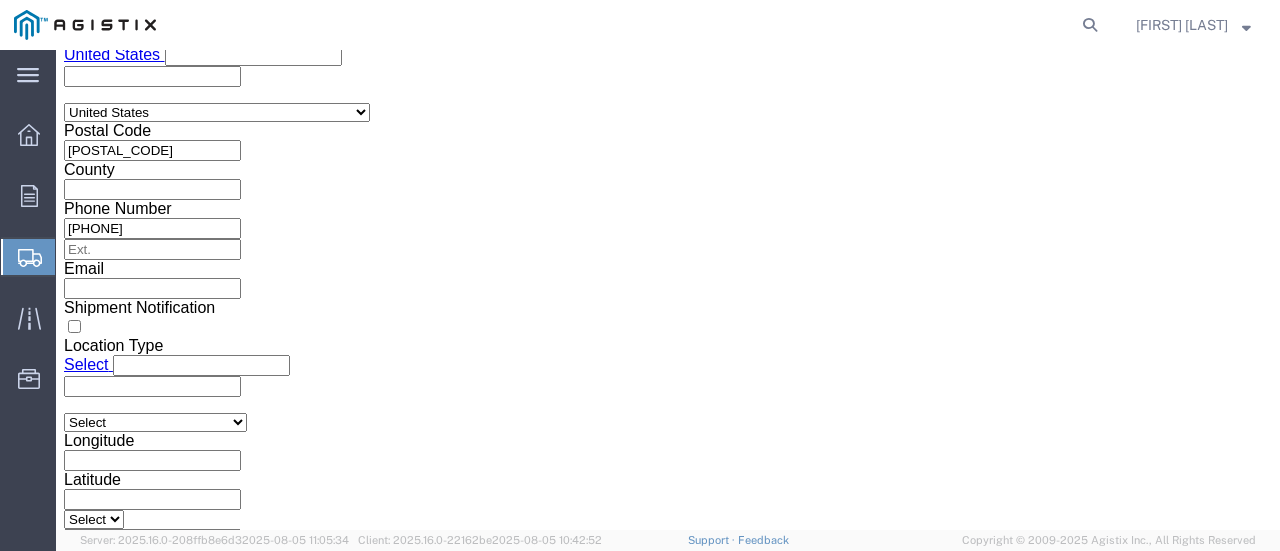 click on "Continue" 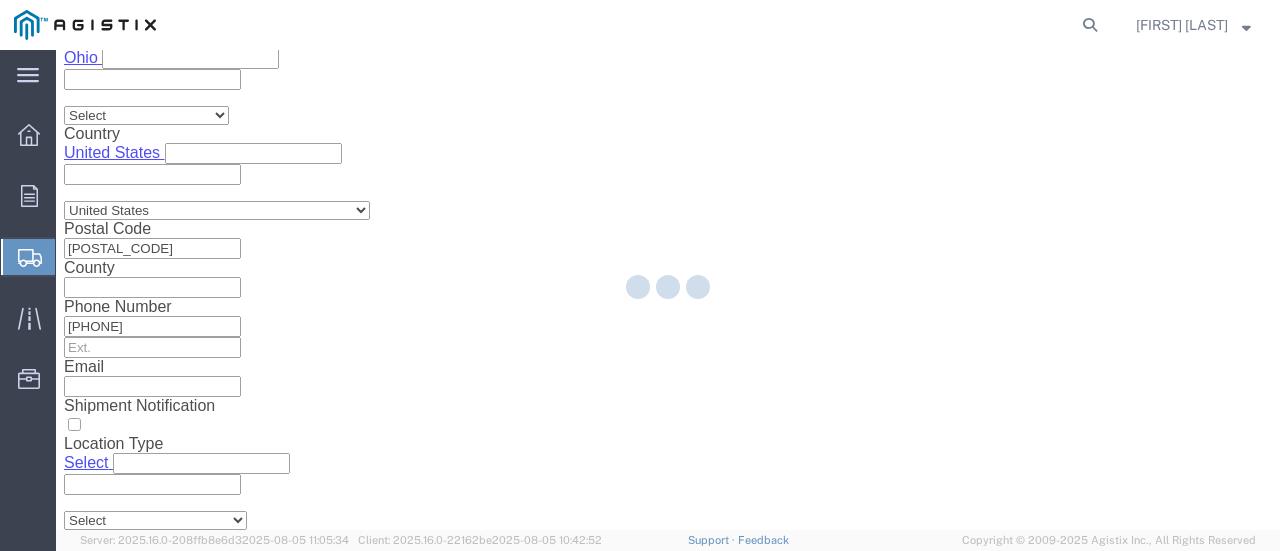 select on "CBOX" 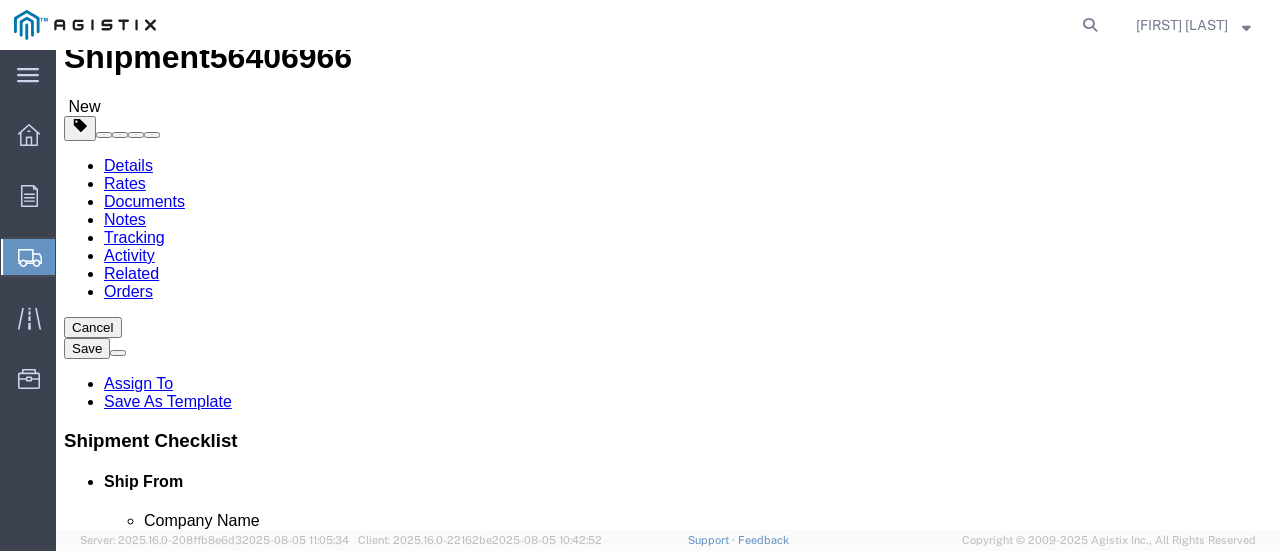 scroll, scrollTop: 0, scrollLeft: 0, axis: both 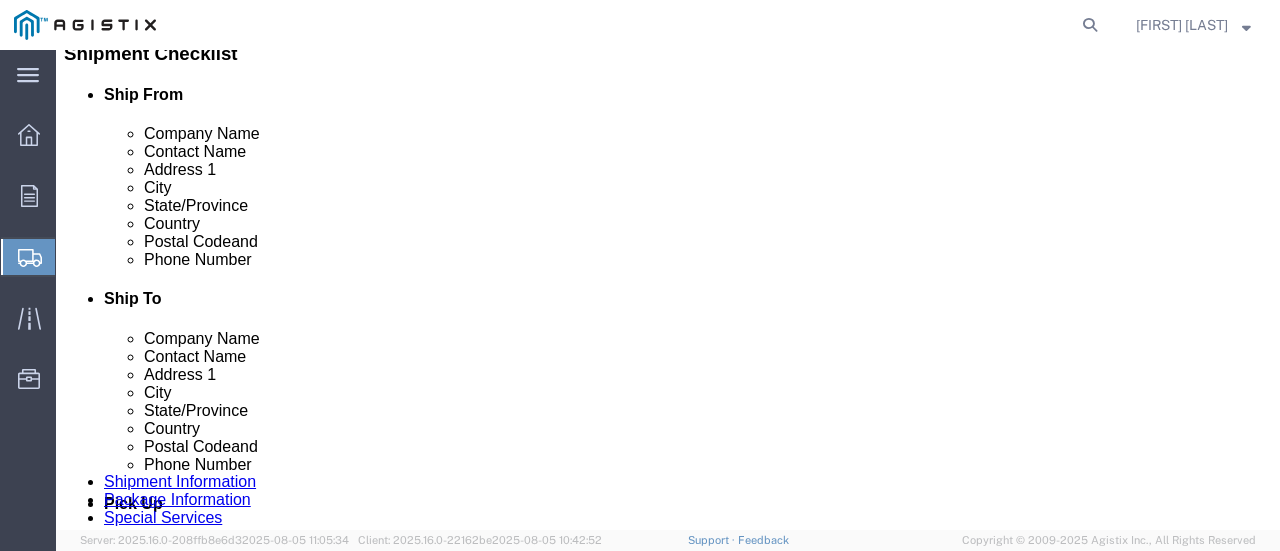 click on "Previous" 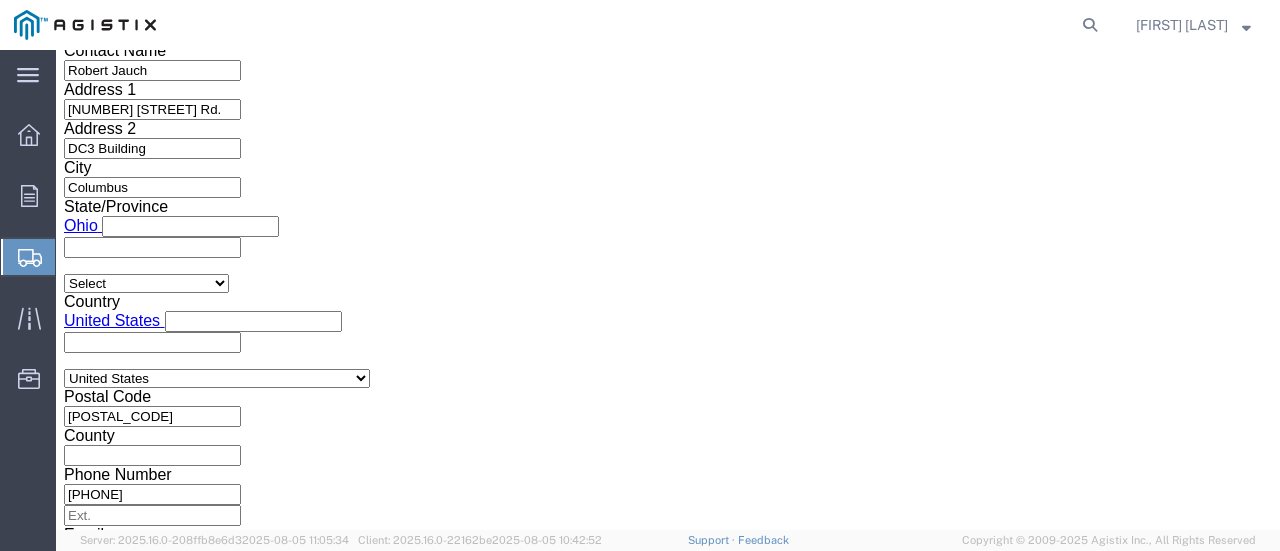 scroll, scrollTop: 1422, scrollLeft: 0, axis: vertical 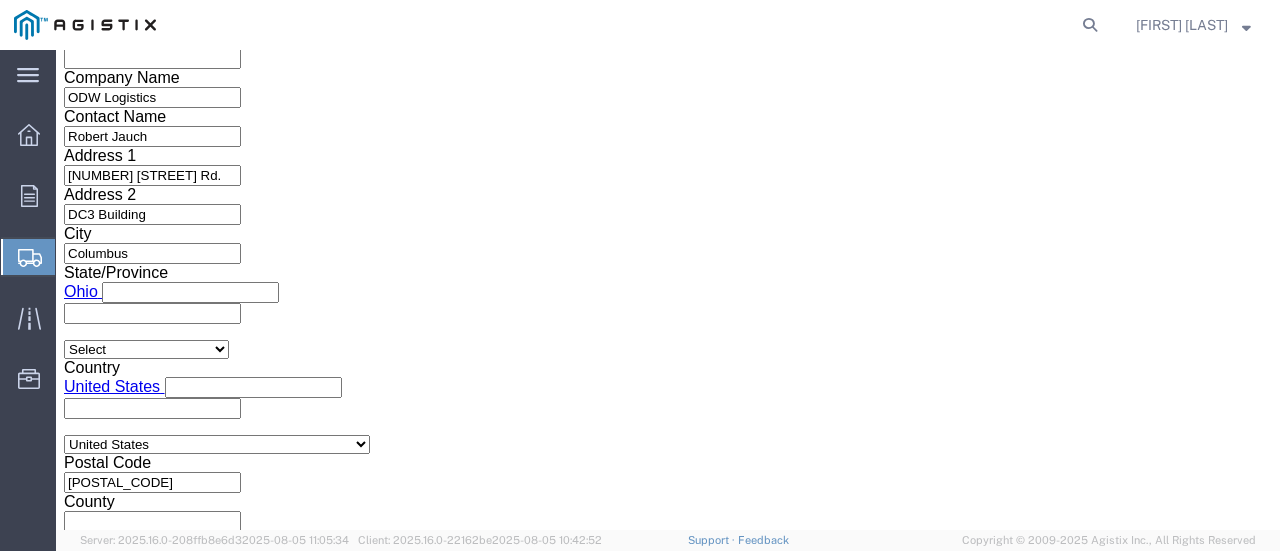 click 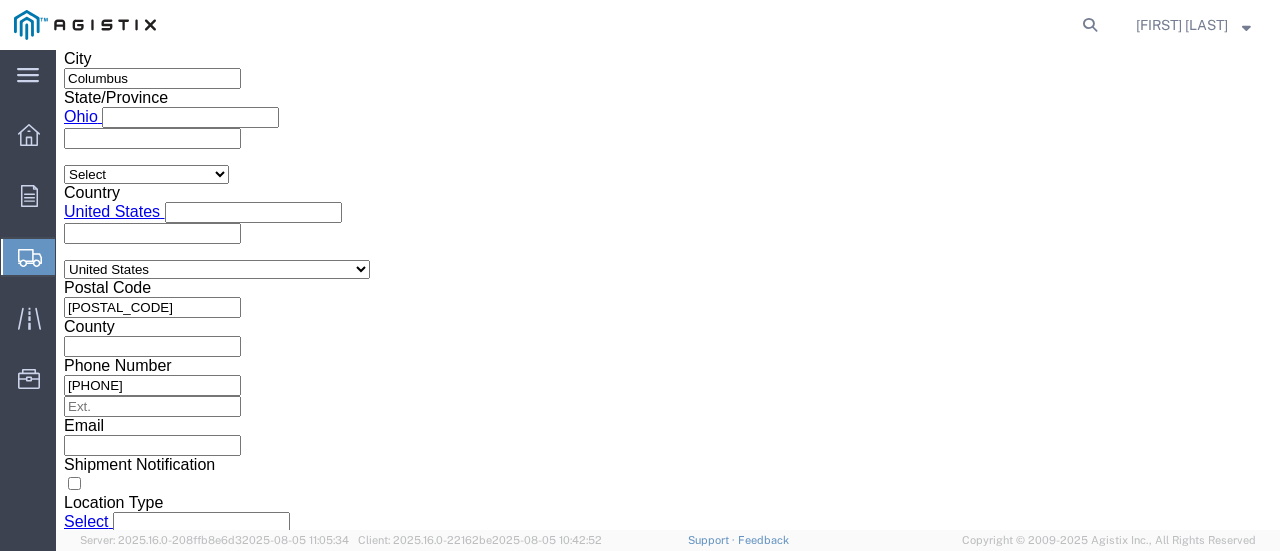 scroll, scrollTop: 1700, scrollLeft: 0, axis: vertical 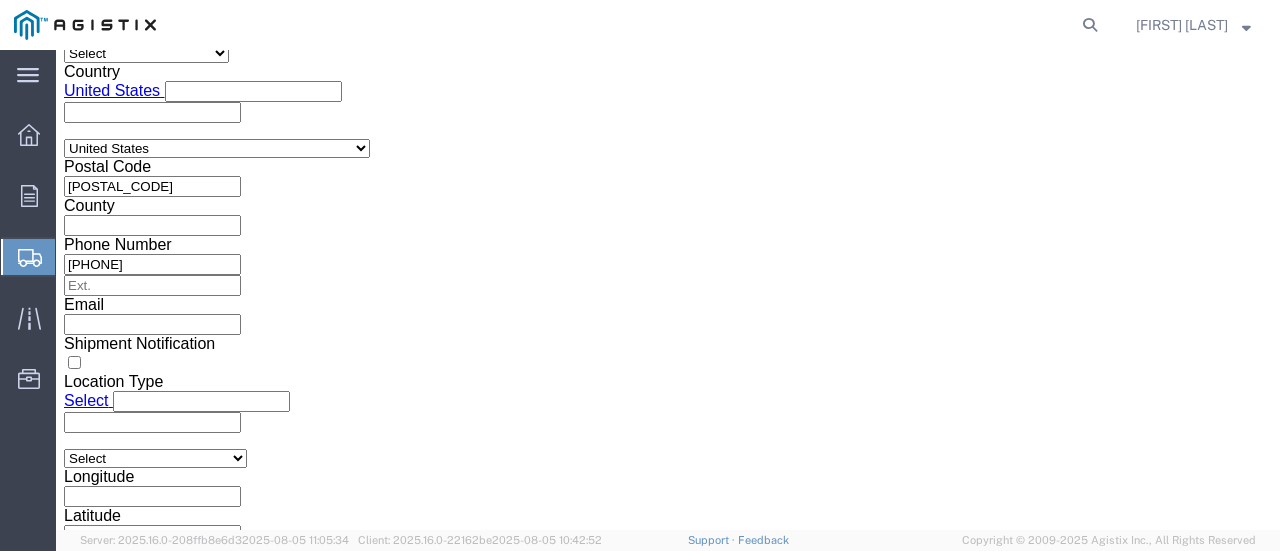 type on "[NUMBER]" 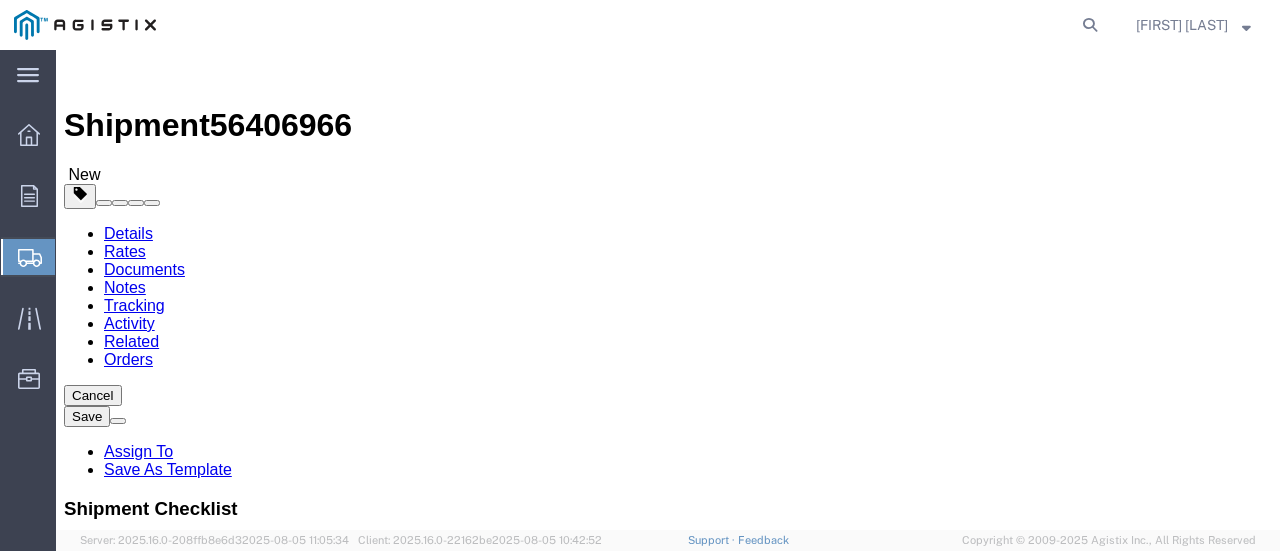 scroll, scrollTop: 300, scrollLeft: 0, axis: vertical 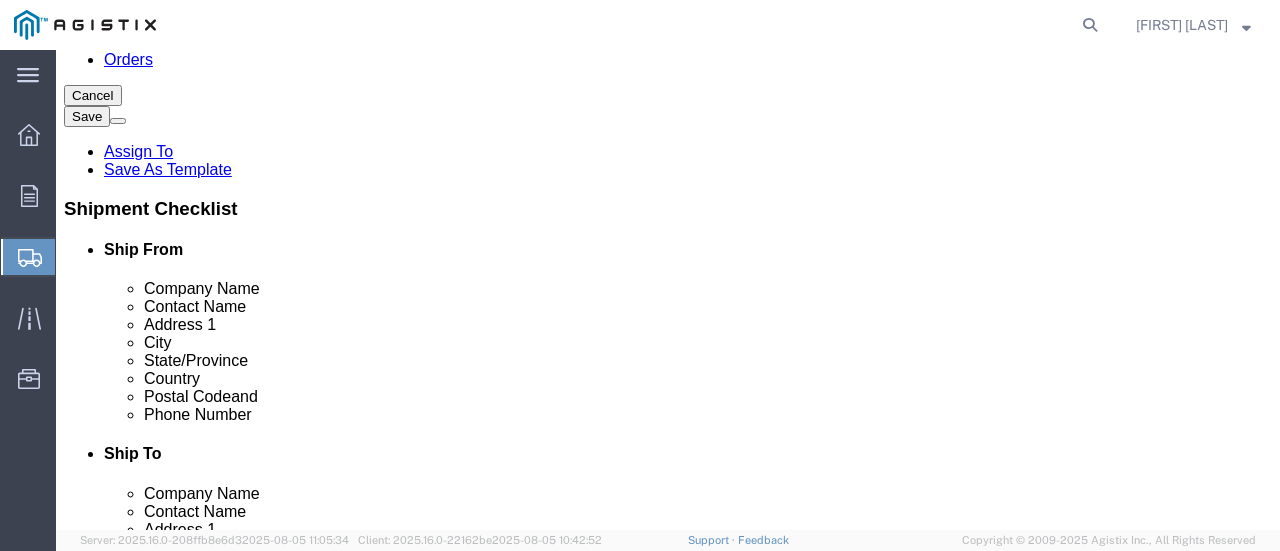 click on "Select Bulk Bundle(s) Cardboard Box(es) Carton(s) Crate(s) Drum(s) (Fiberboard) Drum(s) (Metal) Drum(s) (Plastic) Envelope Naked Cargo (UnPackaged) Pallet(s) Oversized (Not Stackable) Pallet(s) Oversized (Stackable) Pallet(s) Standard (Not Stackable) Pallet(s) Standard (Stackable) Roll(s) Your Packaging" 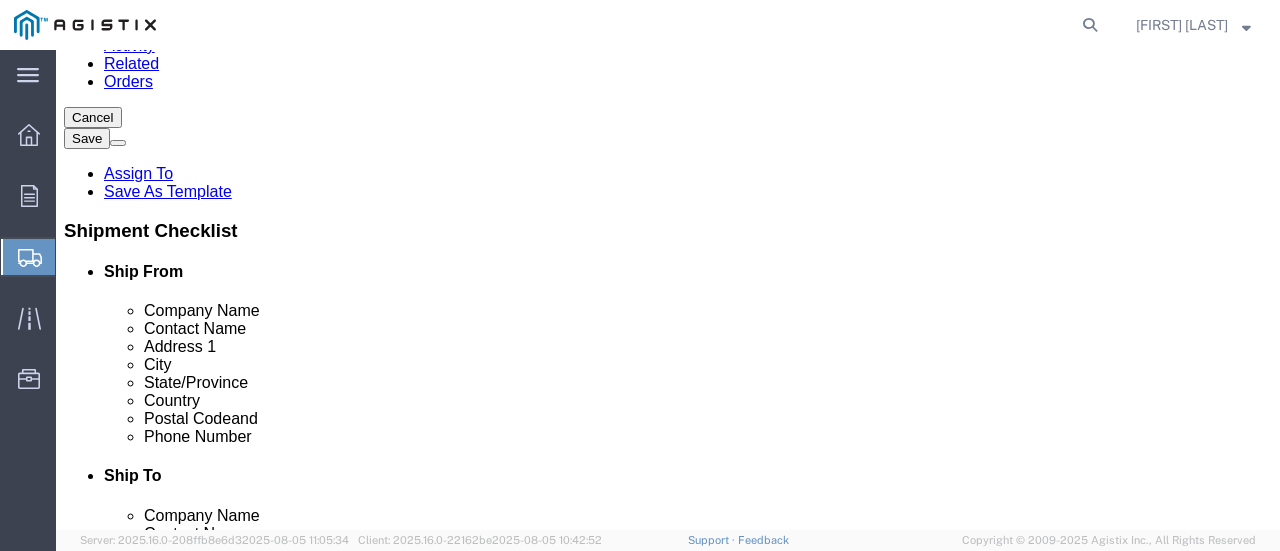 type on "84" 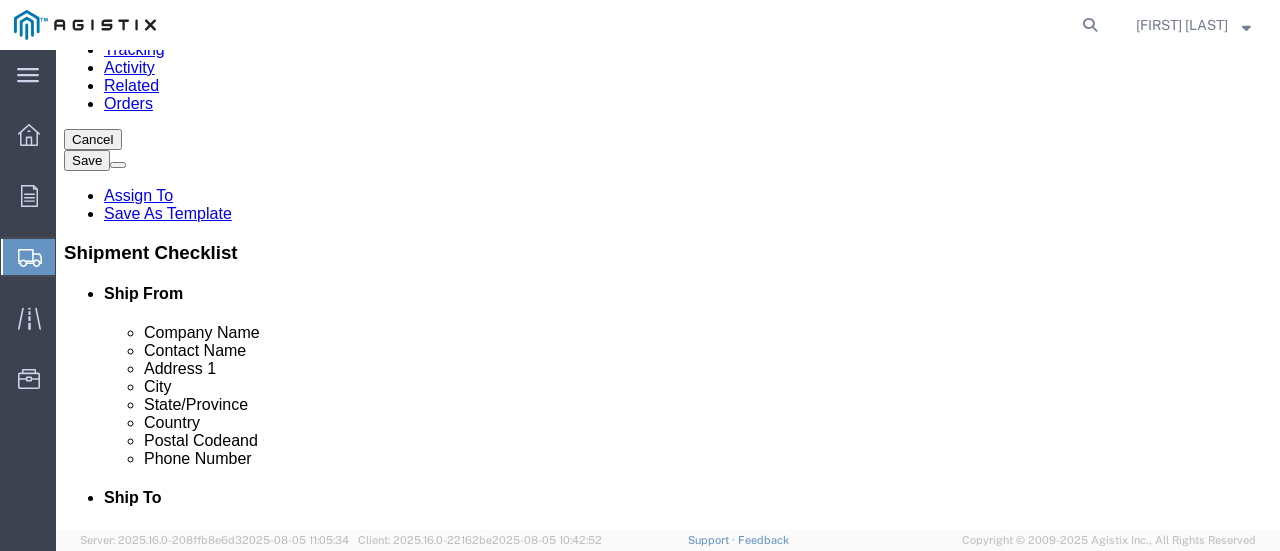 type on "40" 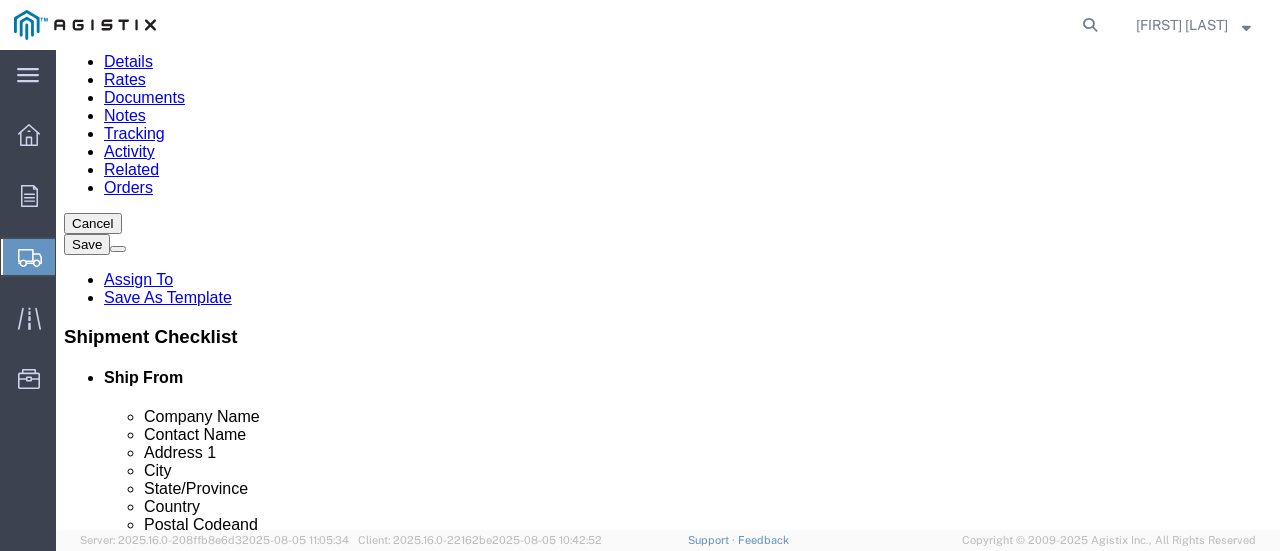 type on "22" 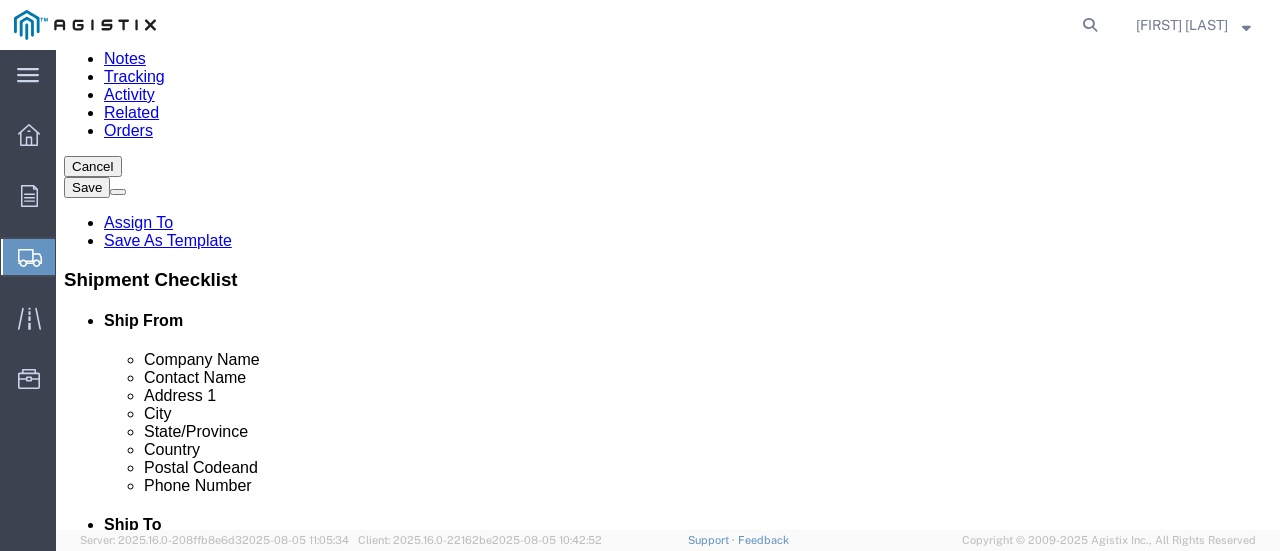 scroll, scrollTop: 300, scrollLeft: 0, axis: vertical 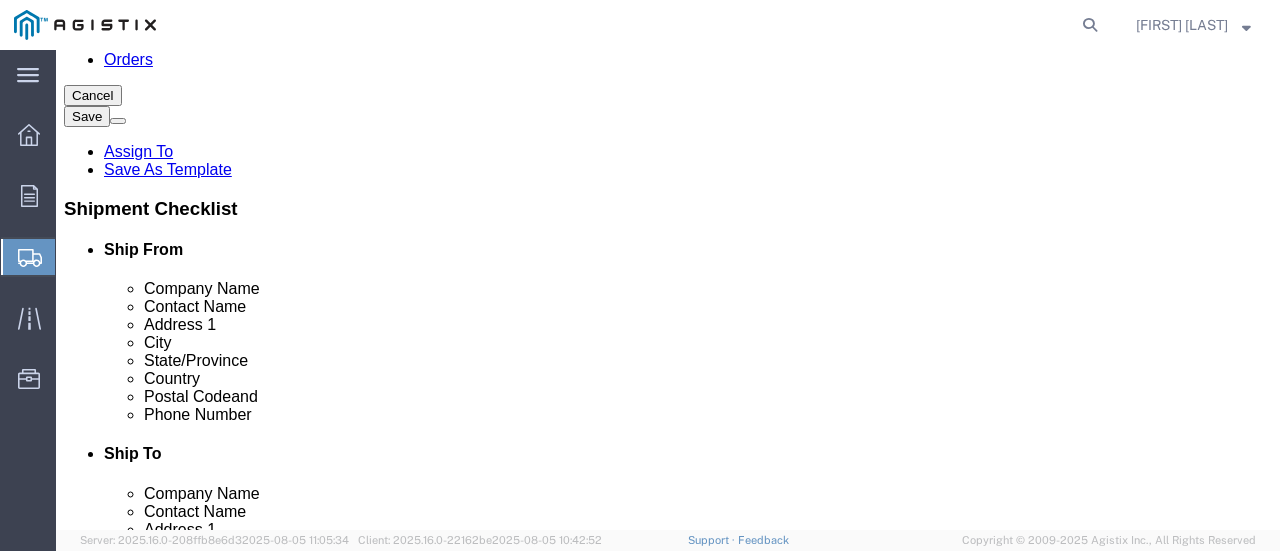 click 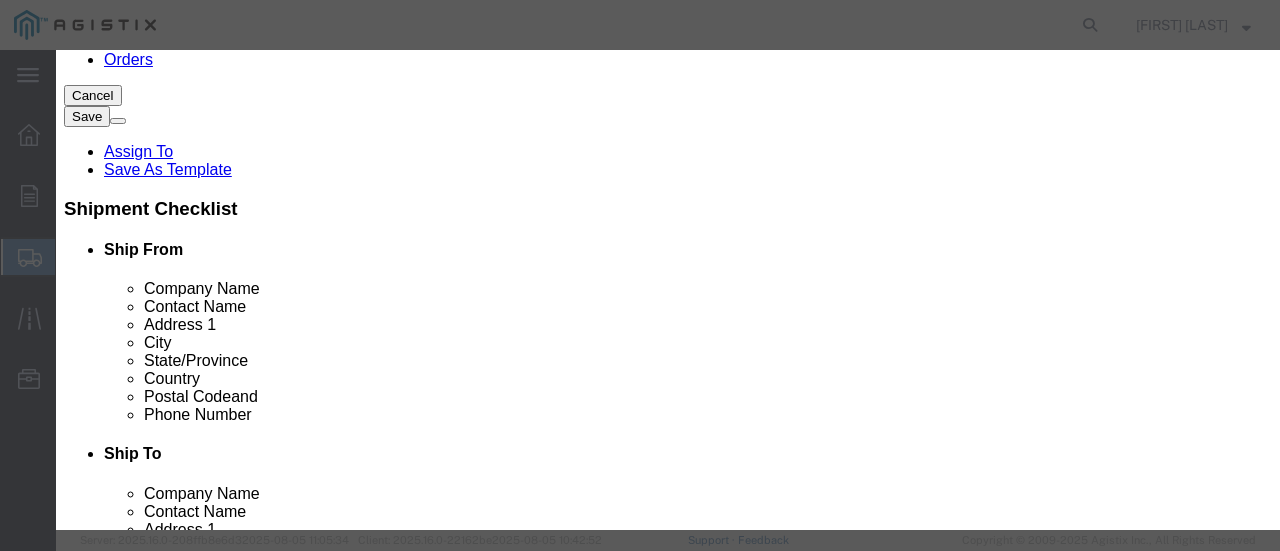 click on "0" 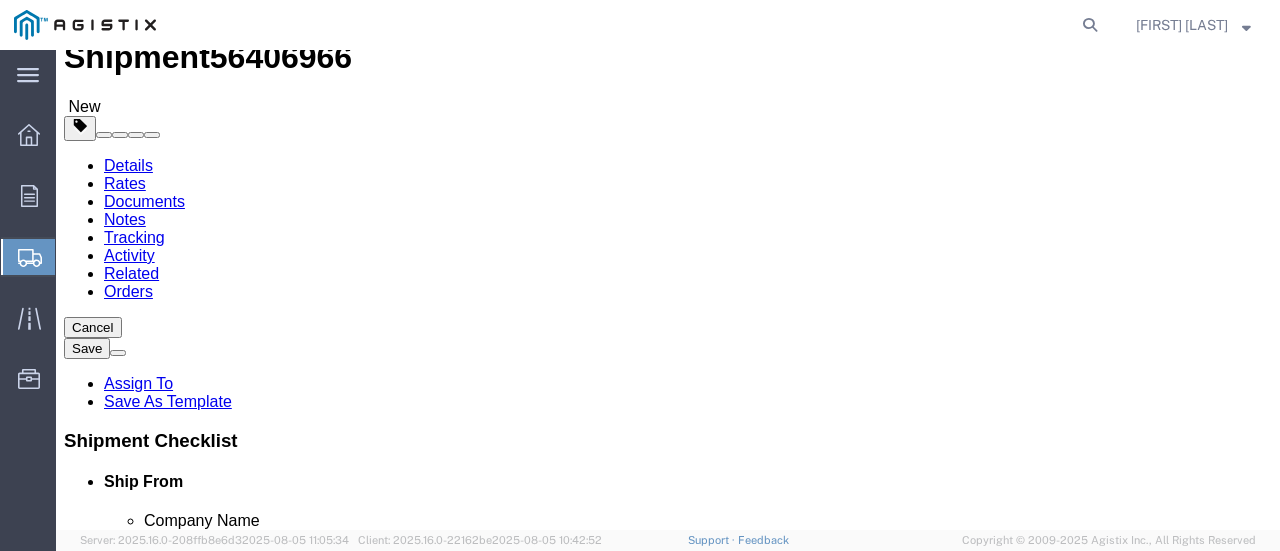 scroll, scrollTop: 0, scrollLeft: 0, axis: both 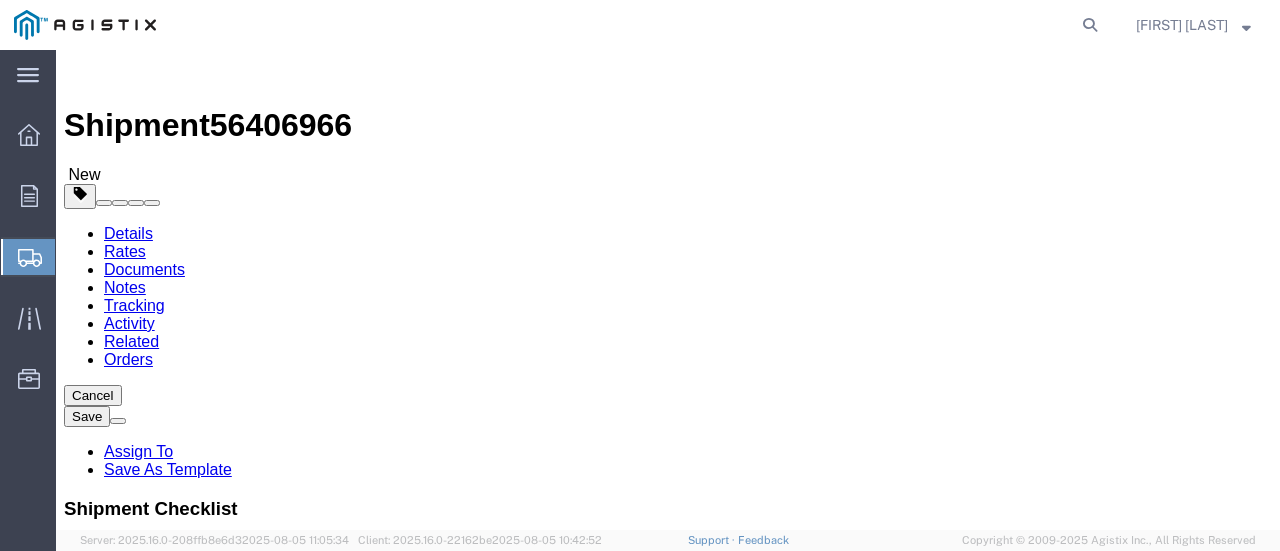 click 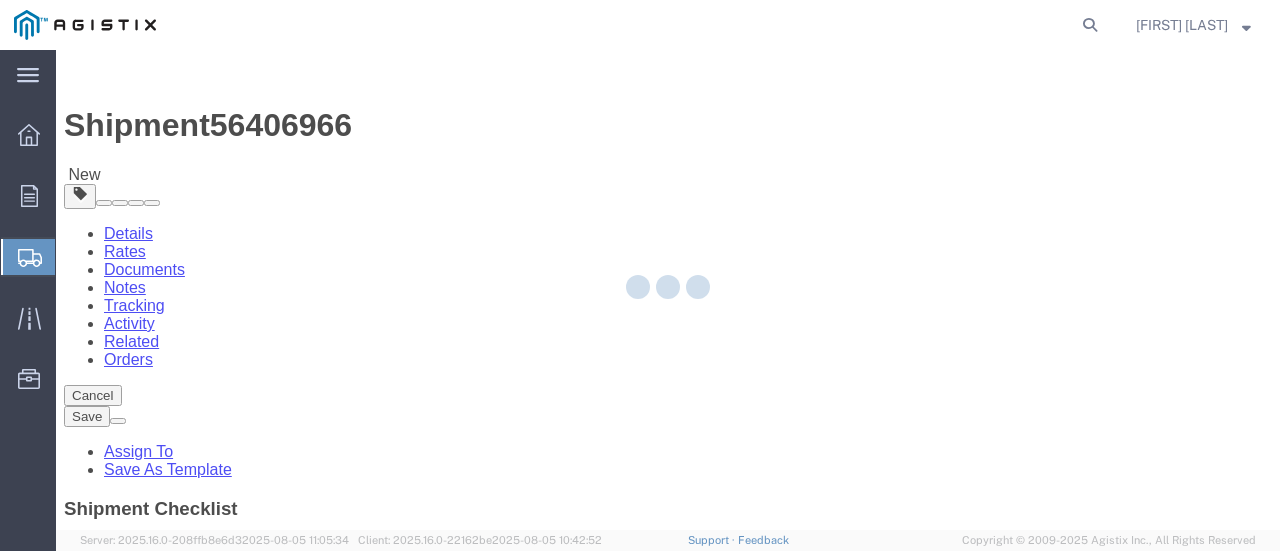 select on "PONS" 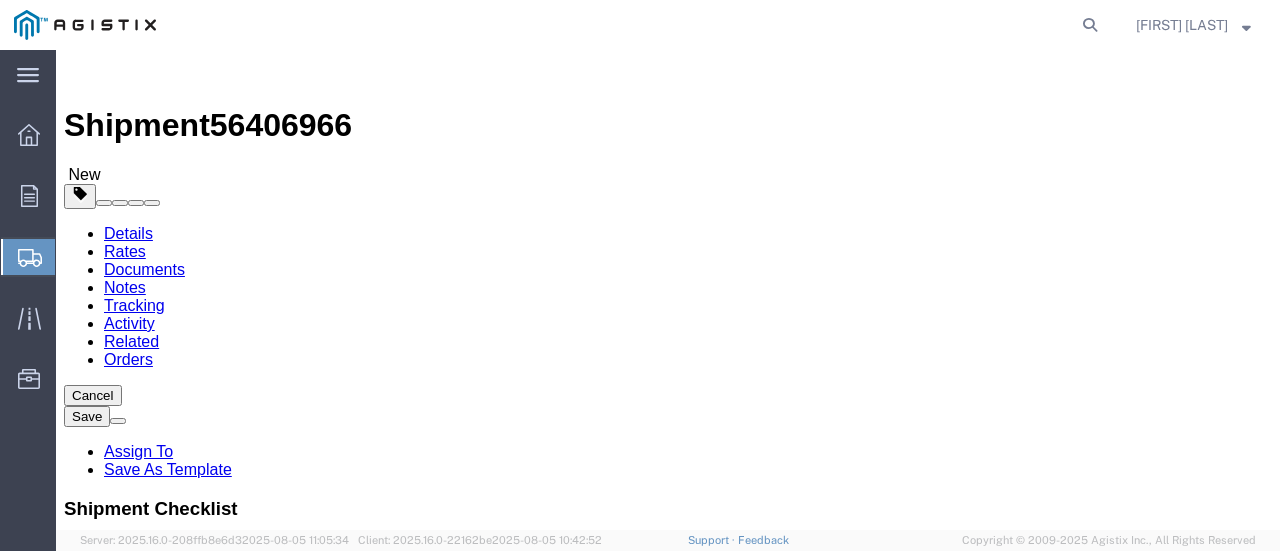 click 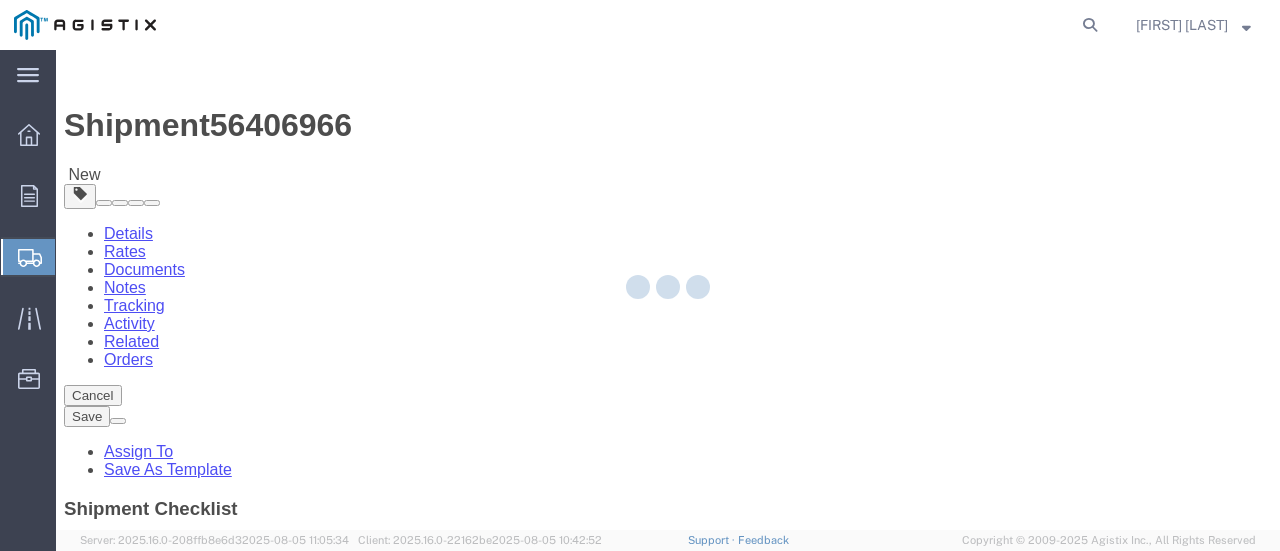 select on "PONS" 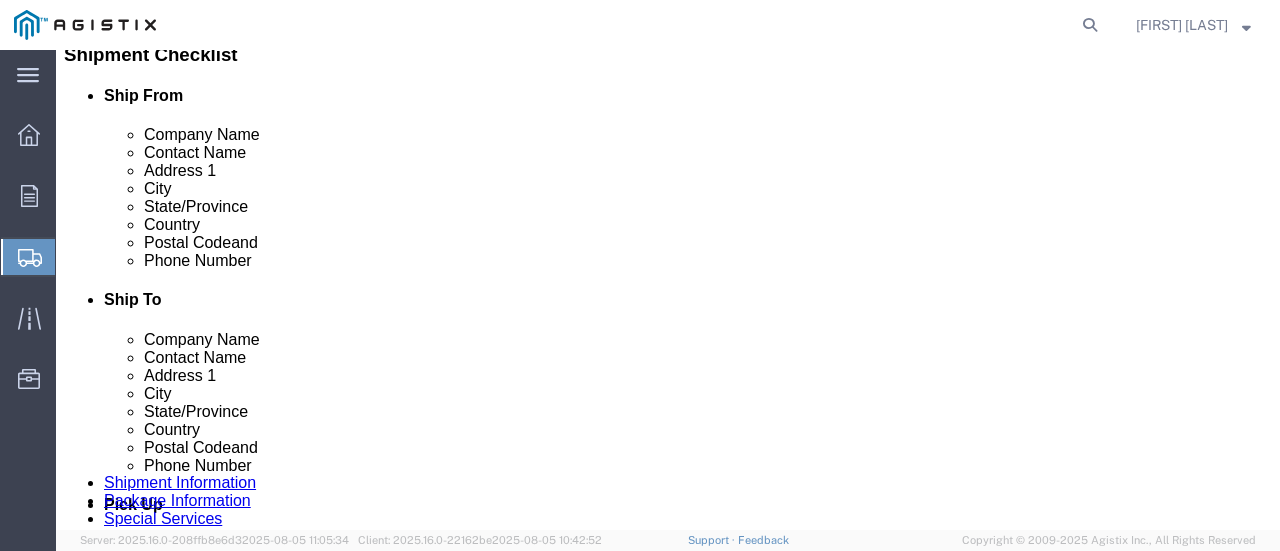 scroll, scrollTop: 600, scrollLeft: 0, axis: vertical 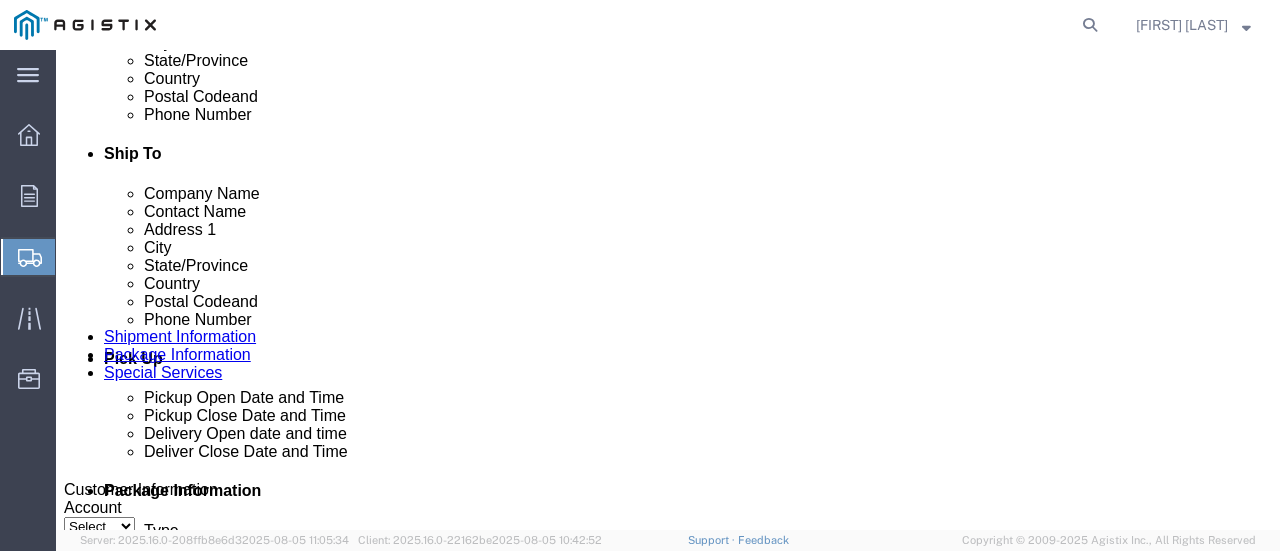 click 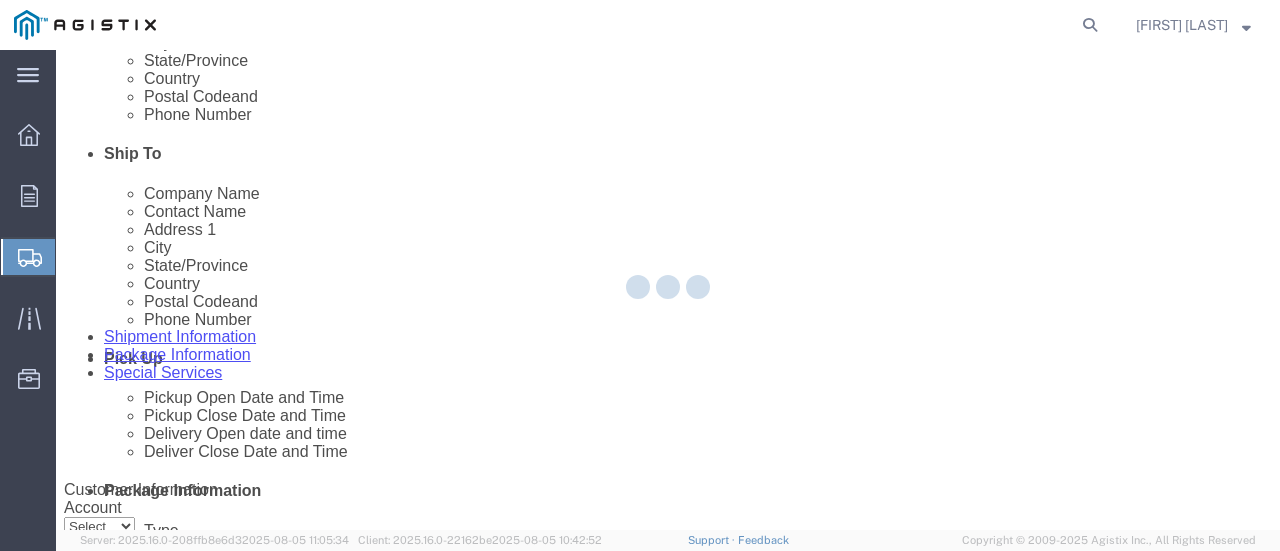 select on "PONS" 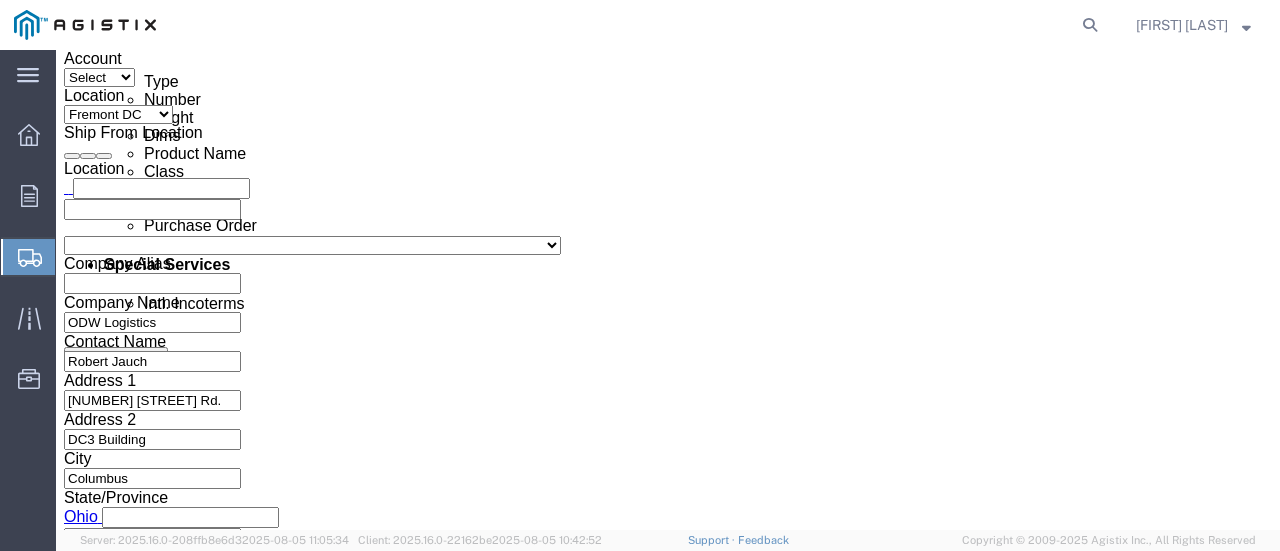 scroll, scrollTop: 1127, scrollLeft: 0, axis: vertical 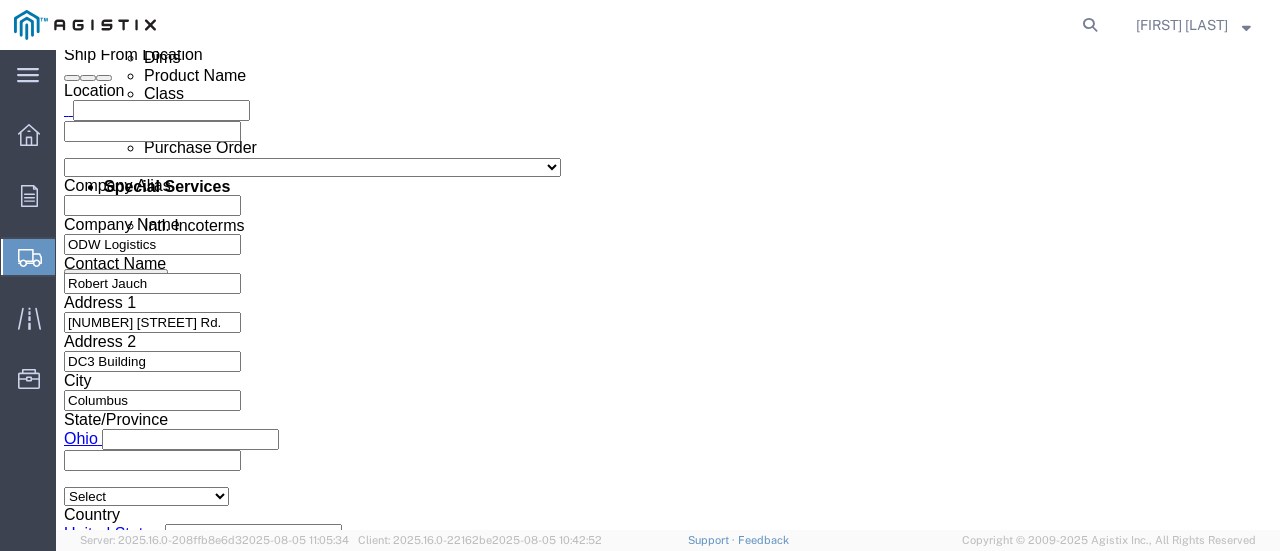 click on "Continue" 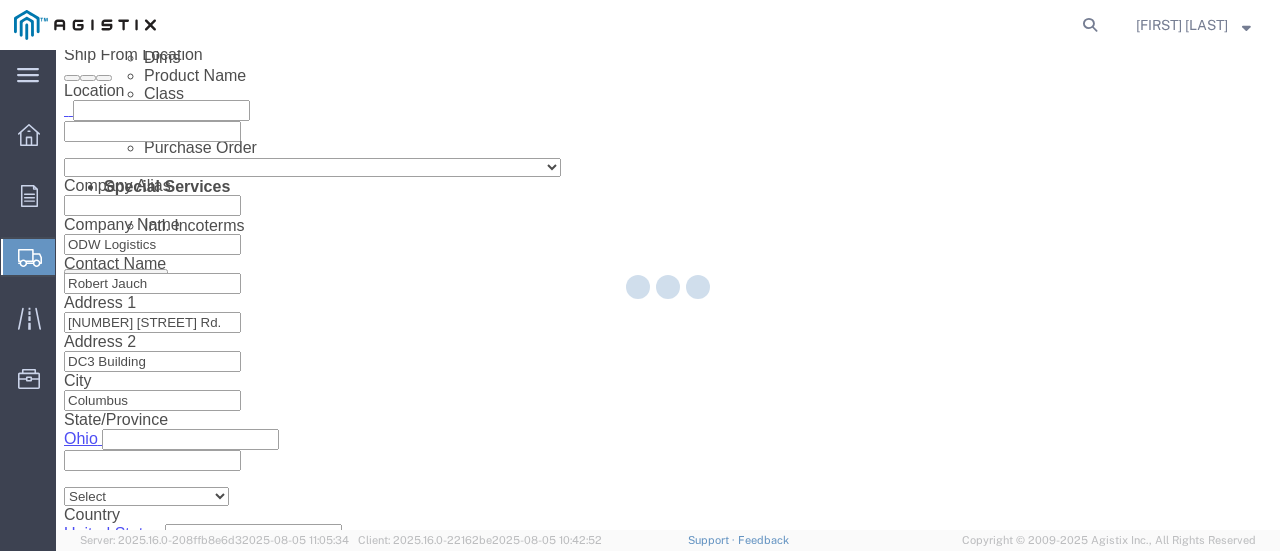 select 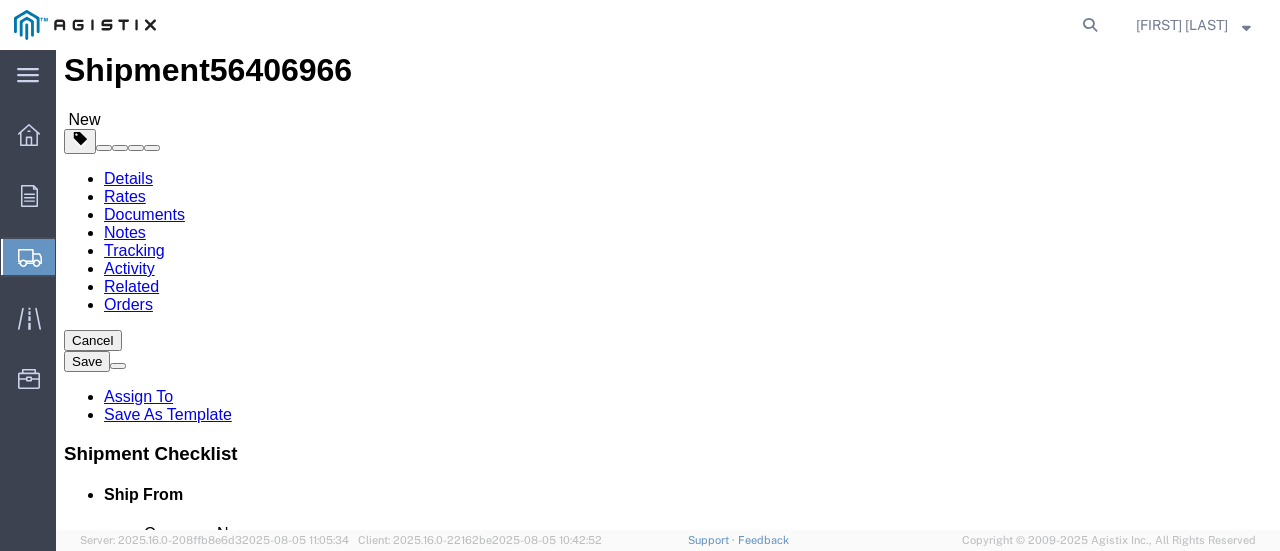 scroll, scrollTop: 100, scrollLeft: 0, axis: vertical 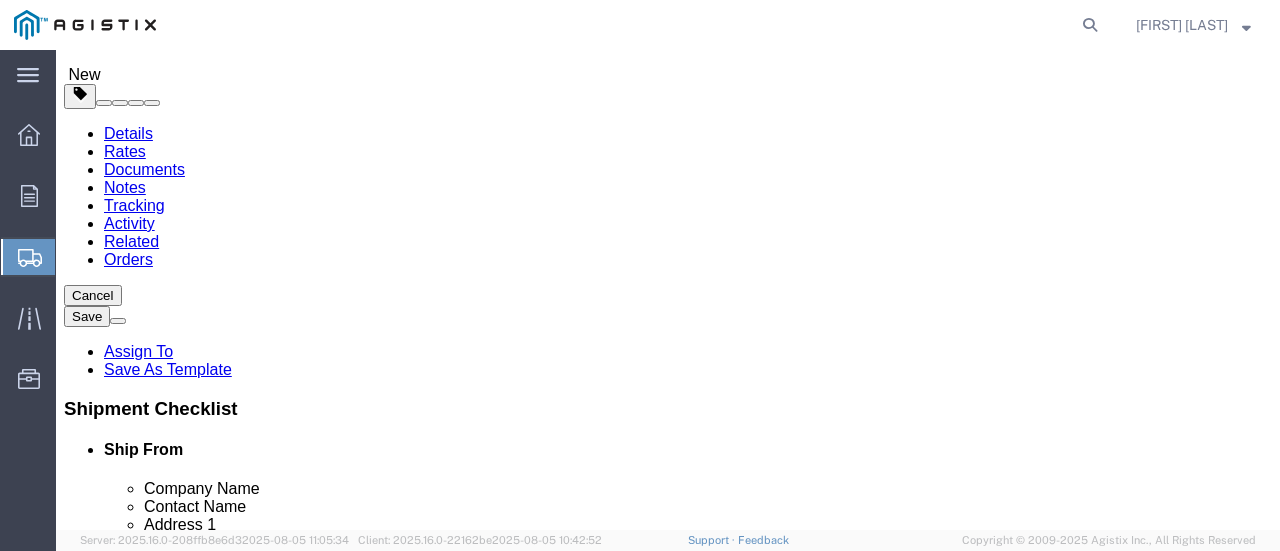 click 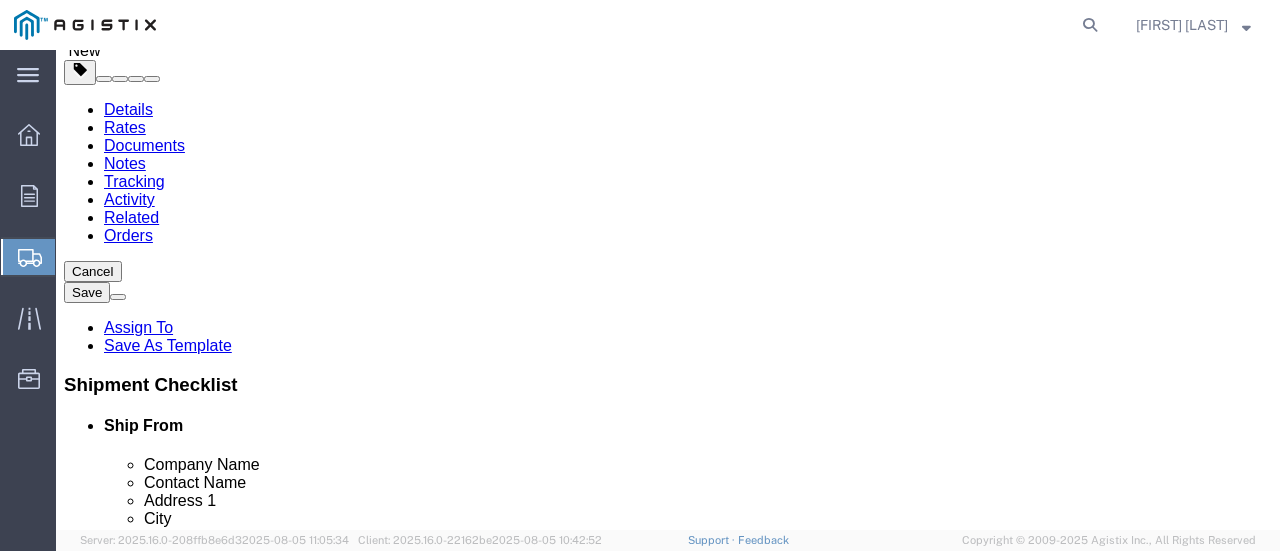 scroll, scrollTop: 0, scrollLeft: 0, axis: both 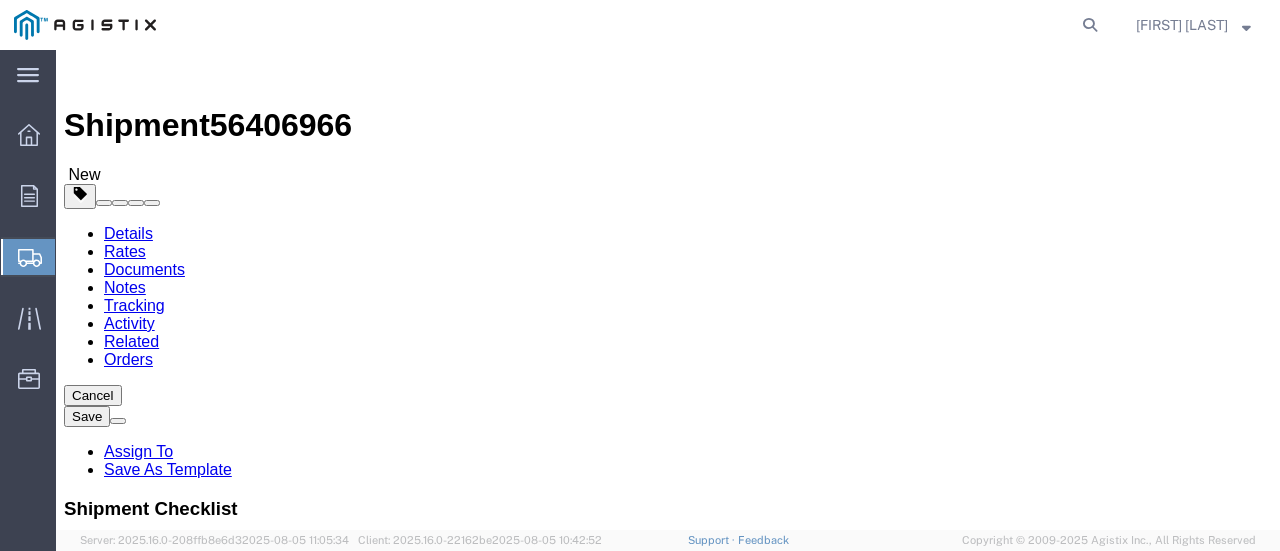 click on "Save As Template" 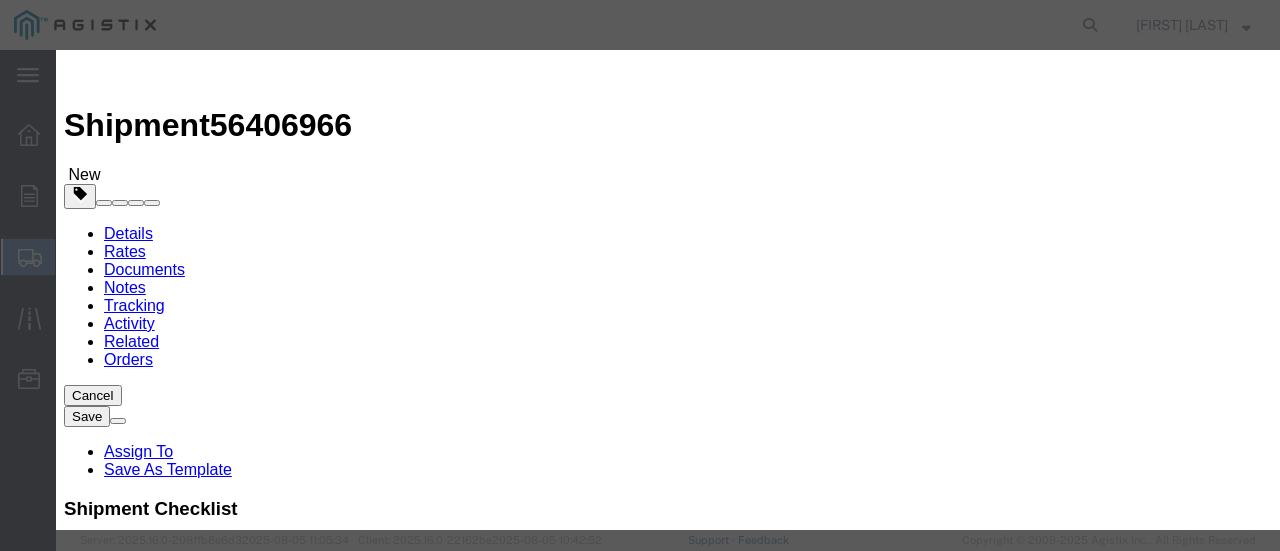 click on "Select PGE [CITY]" 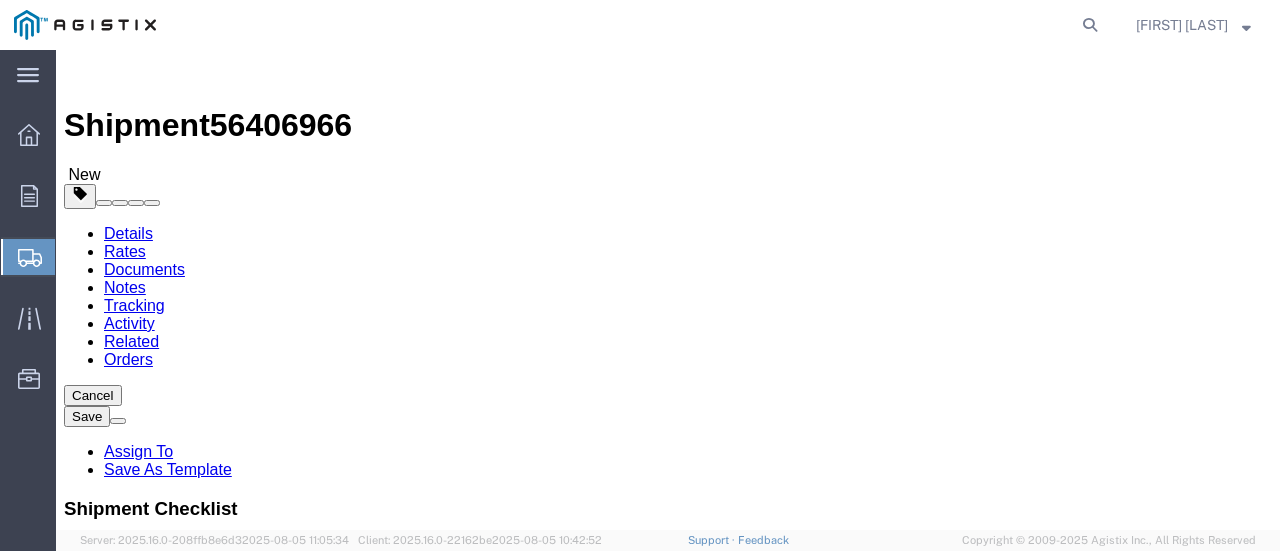 click 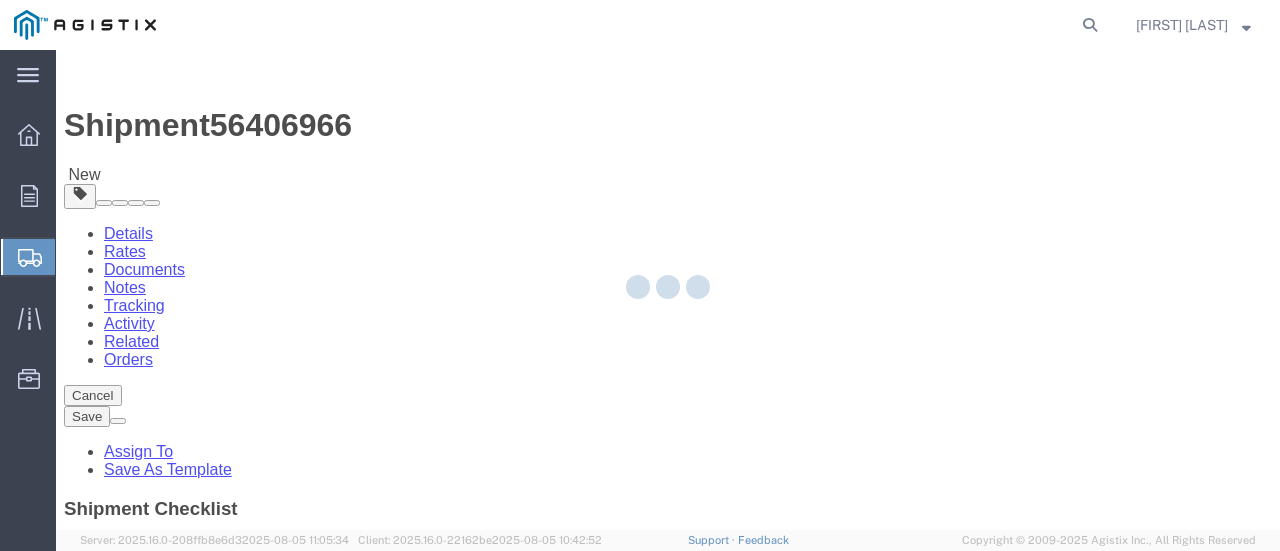 select 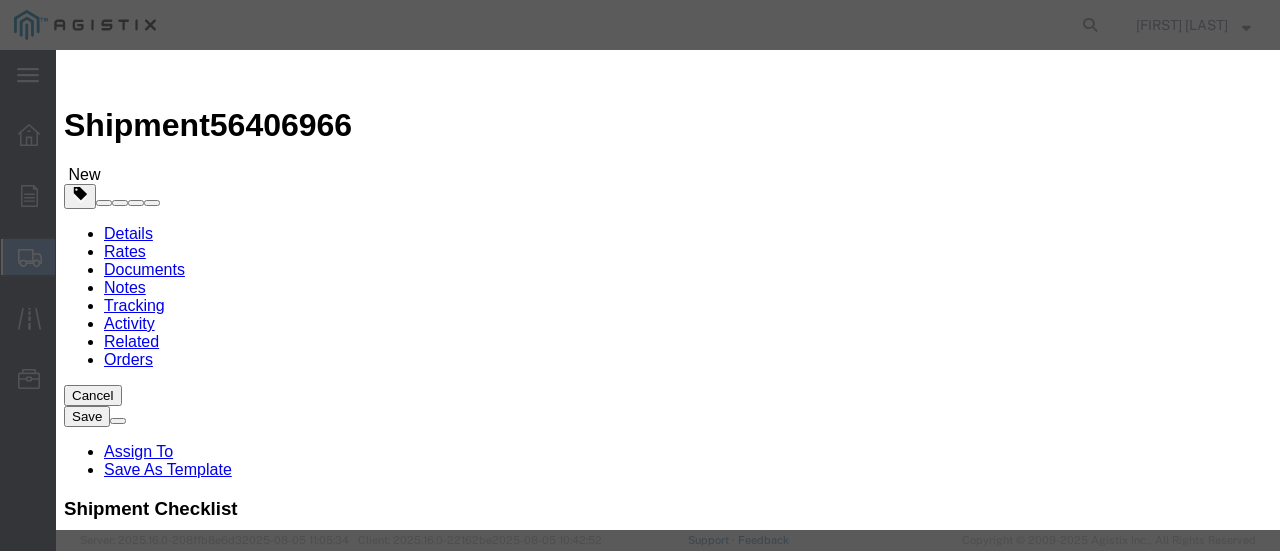 click on "Cancel" 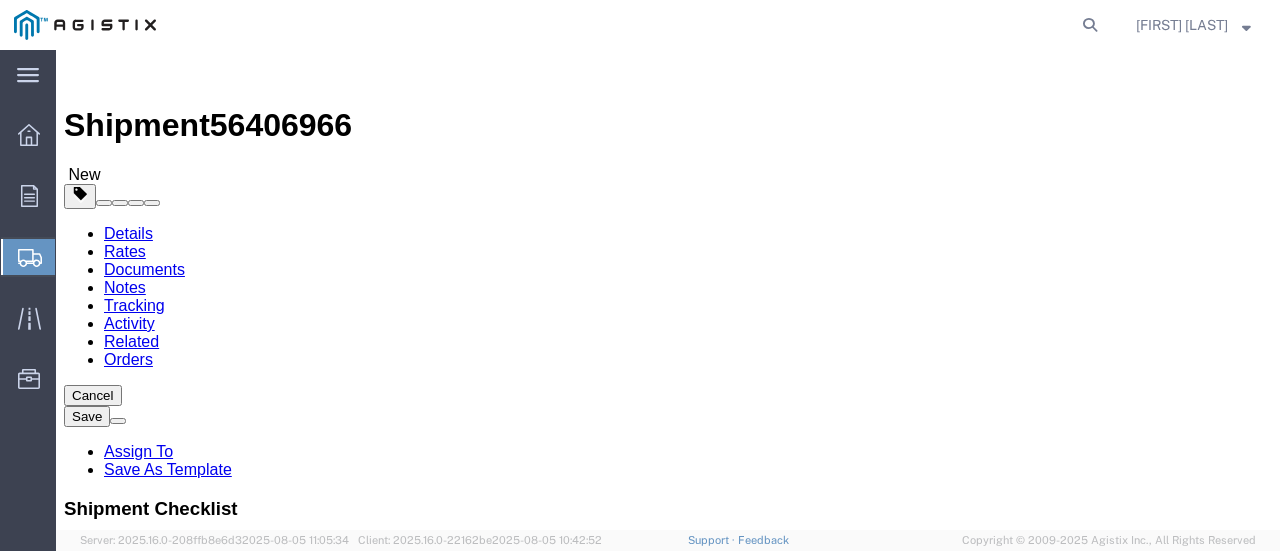 click 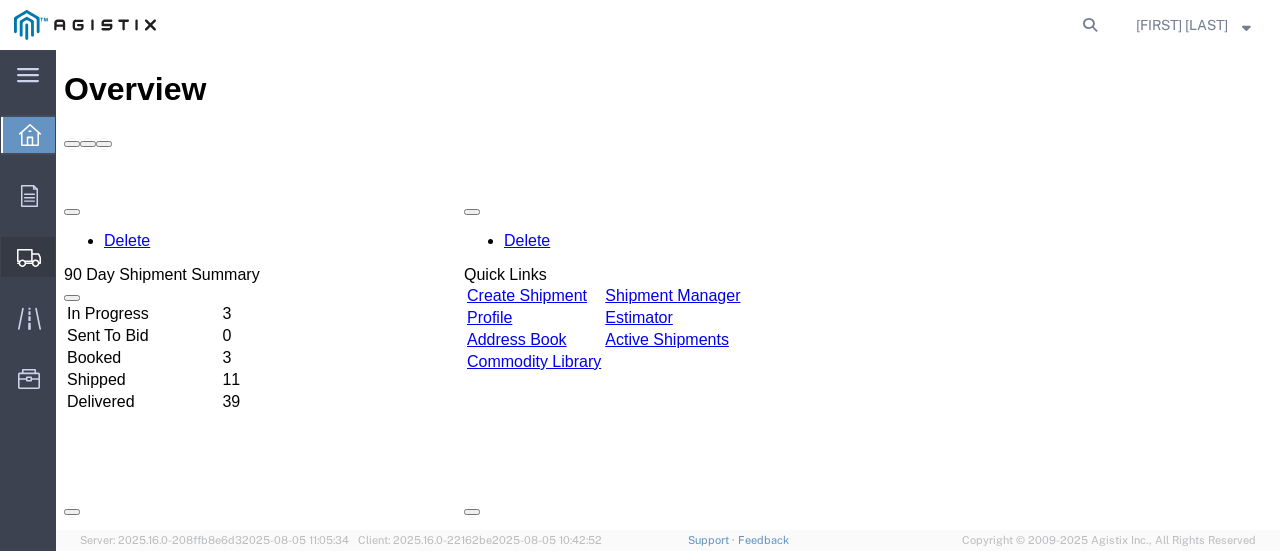 scroll, scrollTop: 0, scrollLeft: 0, axis: both 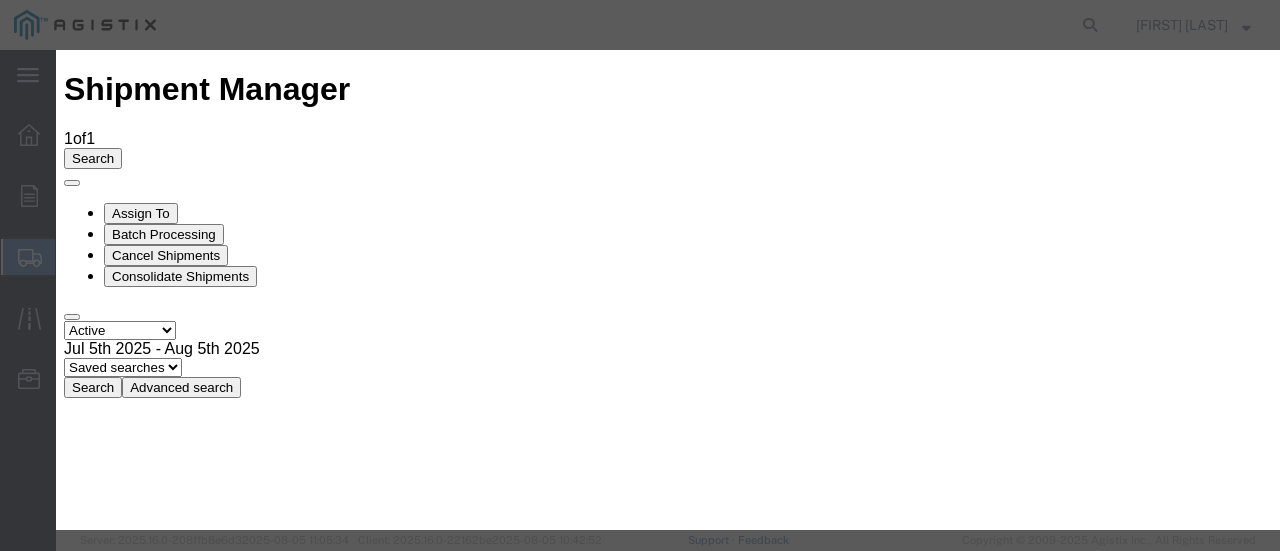 click at bounding box center (72, 2174) 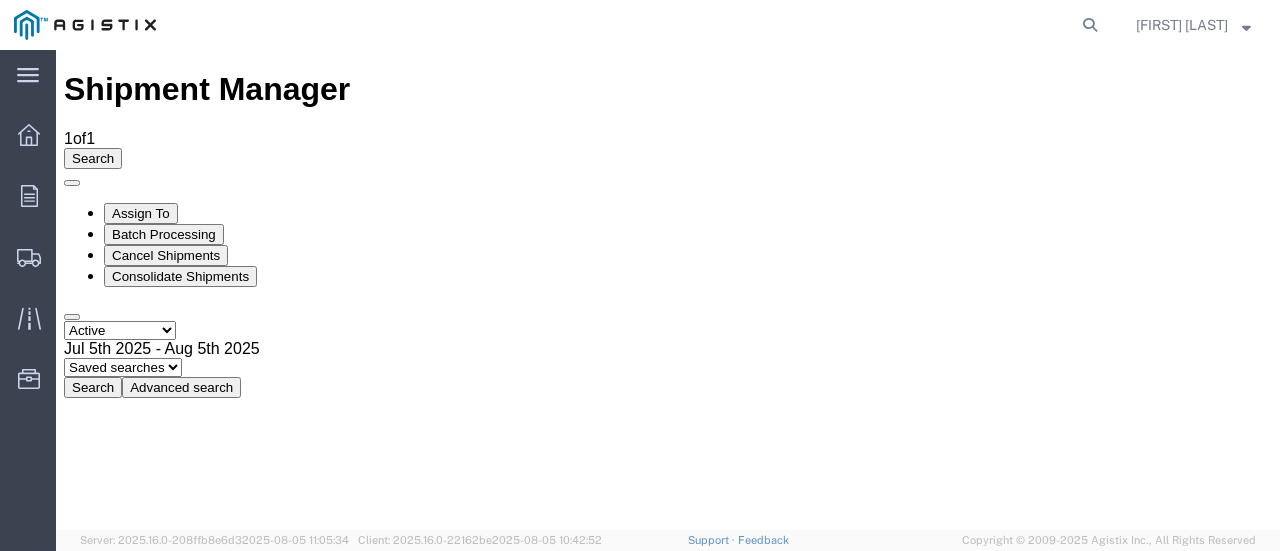 click on "[FIRST] [LAST]" 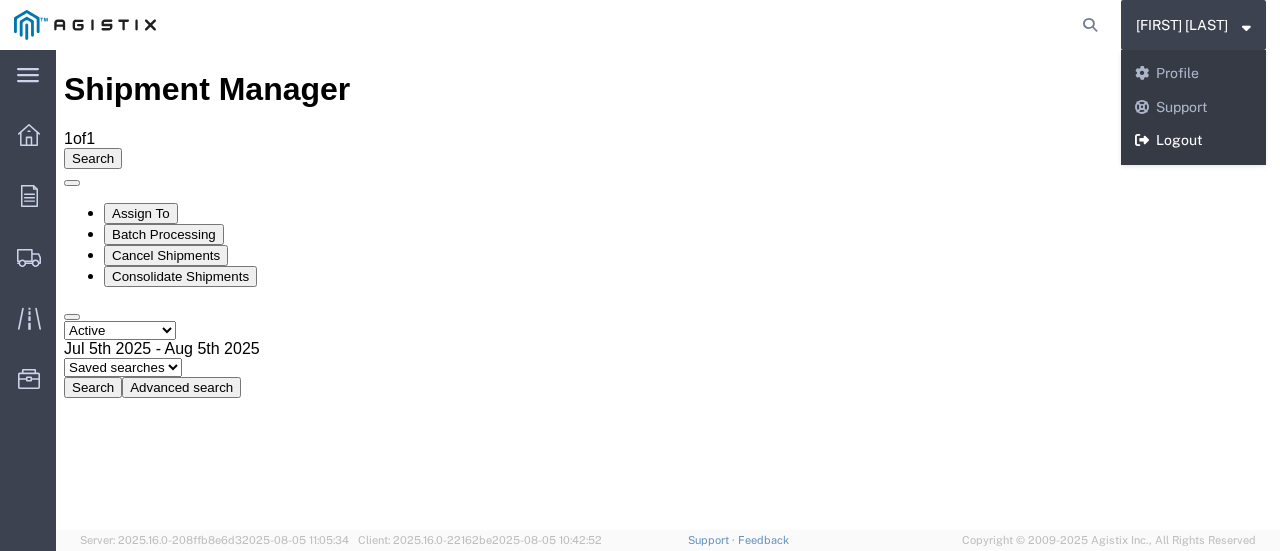 drag, startPoint x: 1166, startPoint y: 147, endPoint x: 1096, endPoint y: 90, distance: 90.27181 